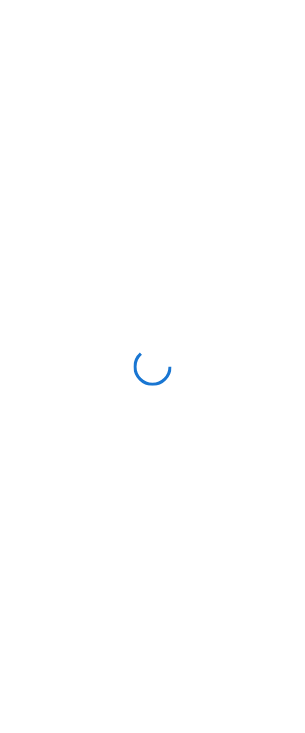 scroll, scrollTop: 0, scrollLeft: 0, axis: both 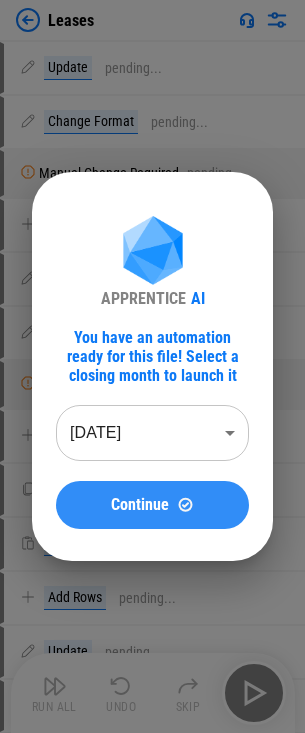 click on "Continue" at bounding box center (140, 505) 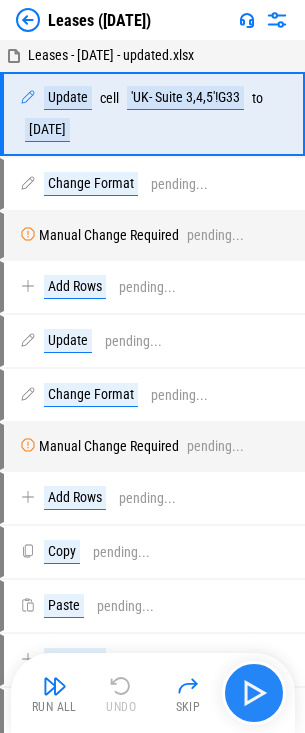 click at bounding box center [254, 693] 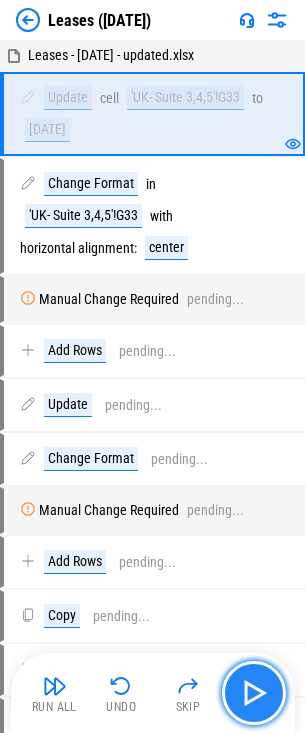 click at bounding box center [254, 693] 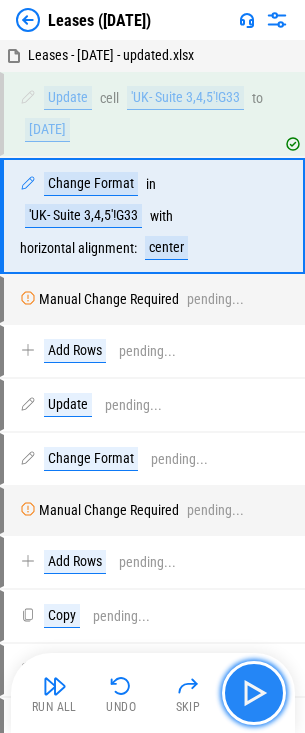 click at bounding box center [254, 693] 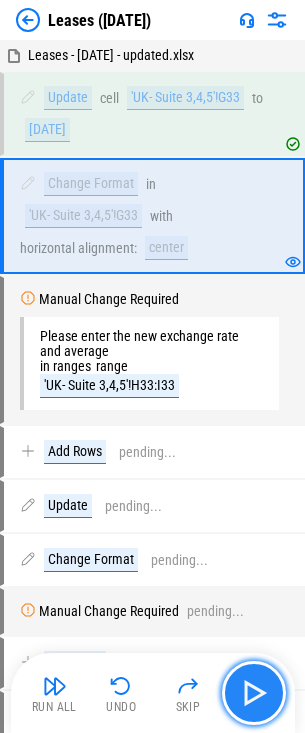 click at bounding box center [254, 693] 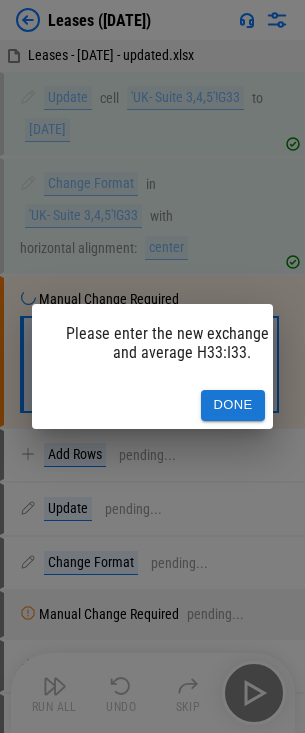 click on "Done" at bounding box center (233, 405) 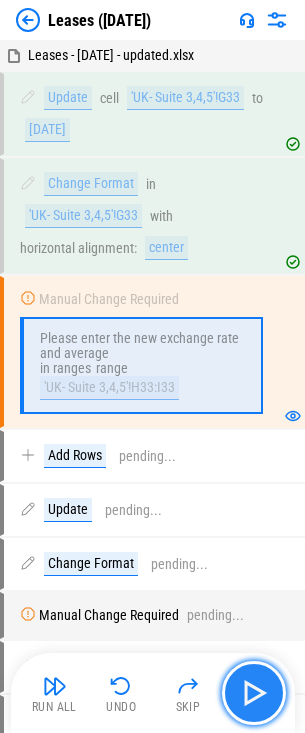 click at bounding box center (254, 693) 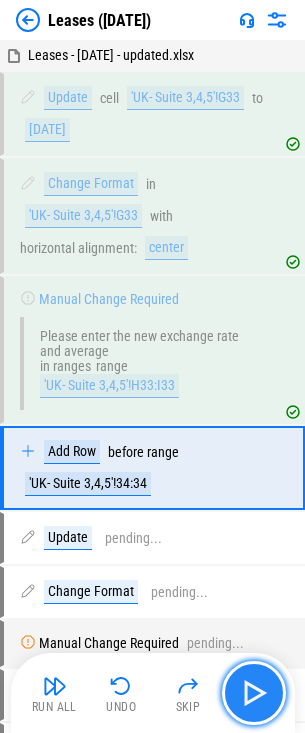 click at bounding box center [254, 693] 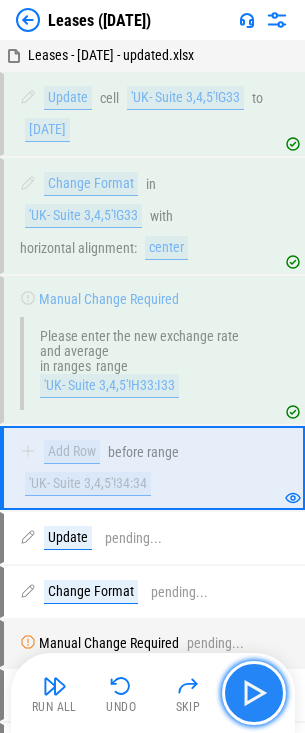 click at bounding box center (254, 693) 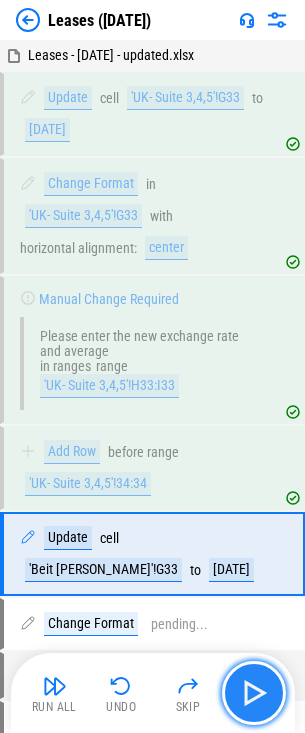 click at bounding box center [254, 693] 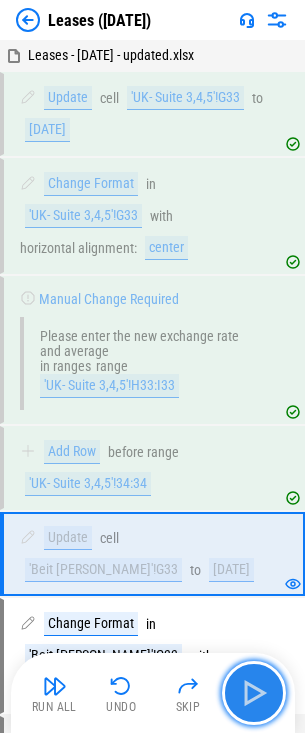 click at bounding box center (254, 693) 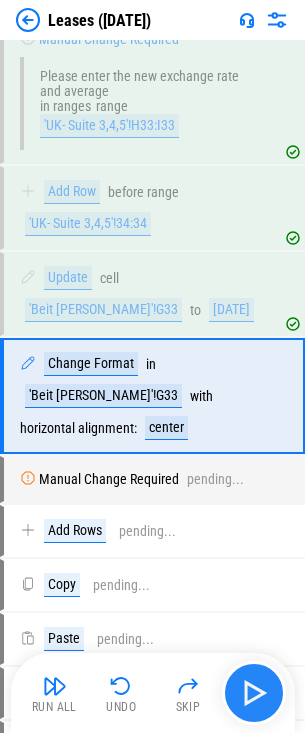 scroll, scrollTop: 274, scrollLeft: 0, axis: vertical 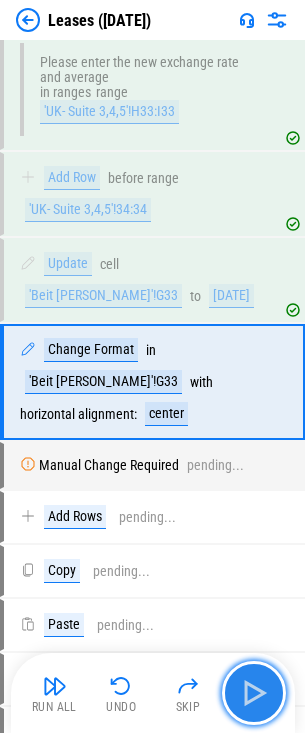 click at bounding box center (254, 693) 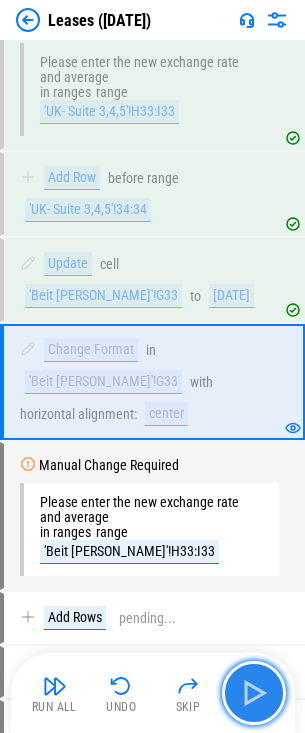 click at bounding box center [254, 693] 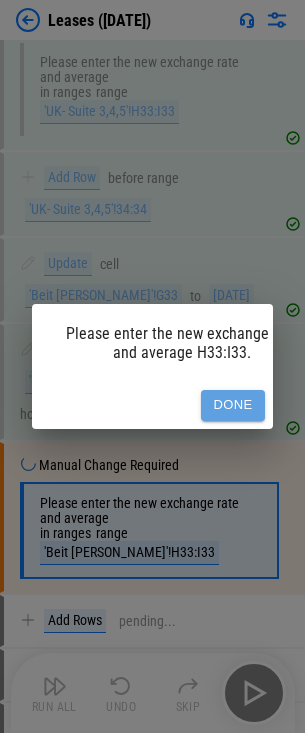 click on "Done" at bounding box center (233, 405) 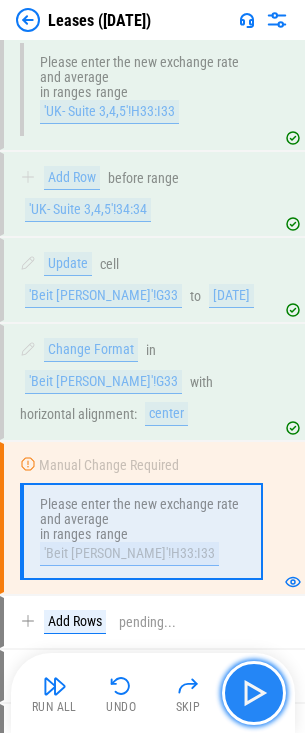 click at bounding box center (254, 693) 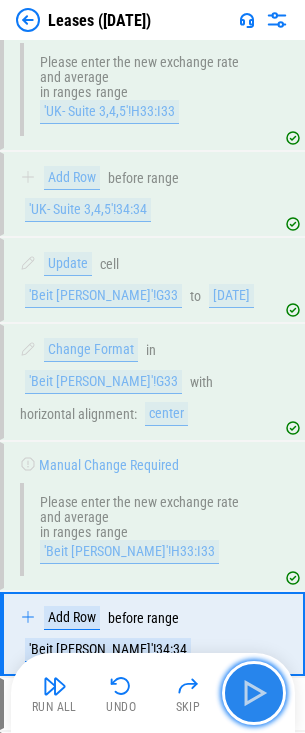 click at bounding box center [254, 693] 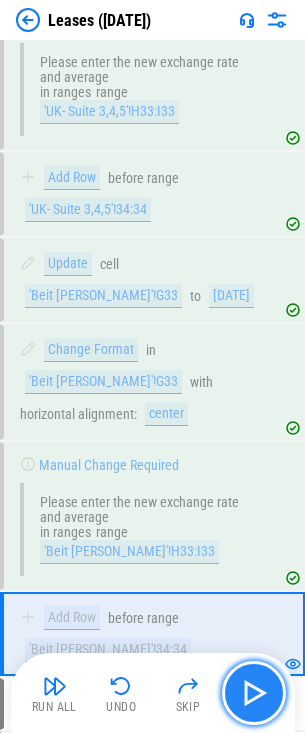 click at bounding box center [254, 693] 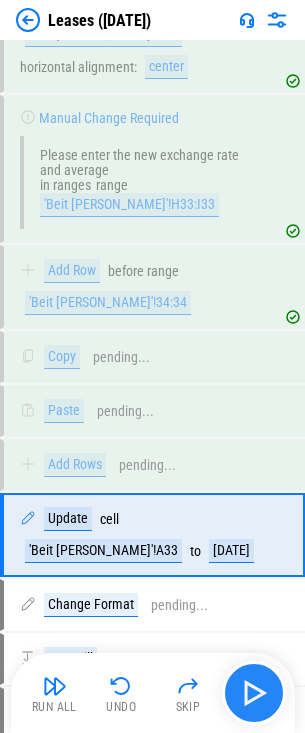 scroll, scrollTop: 743, scrollLeft: 0, axis: vertical 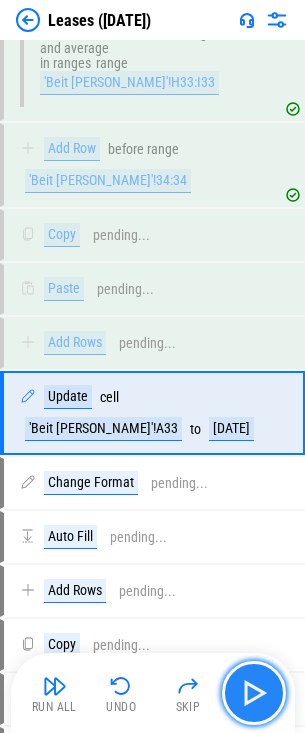 click at bounding box center (254, 693) 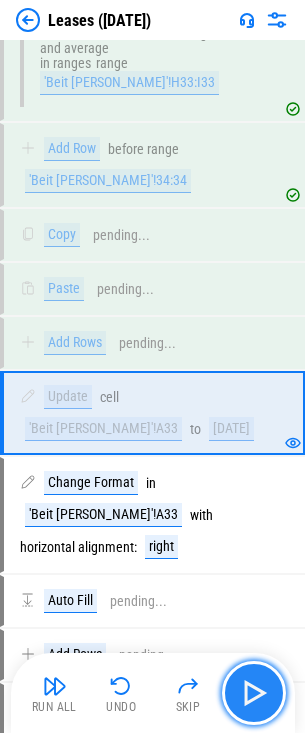 click at bounding box center [254, 693] 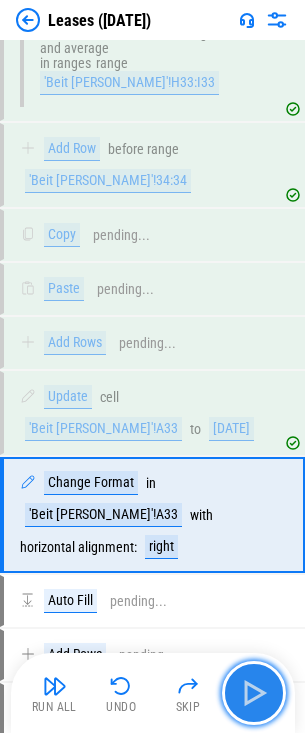 click at bounding box center (254, 693) 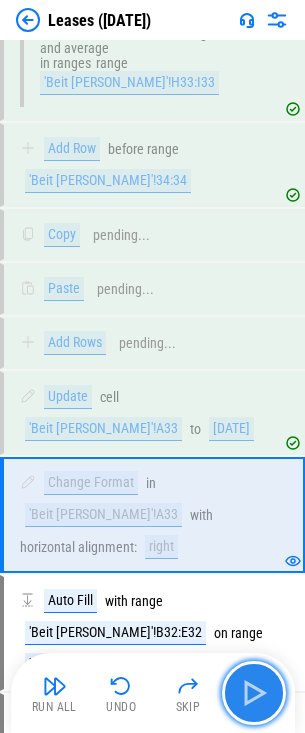 click at bounding box center [254, 693] 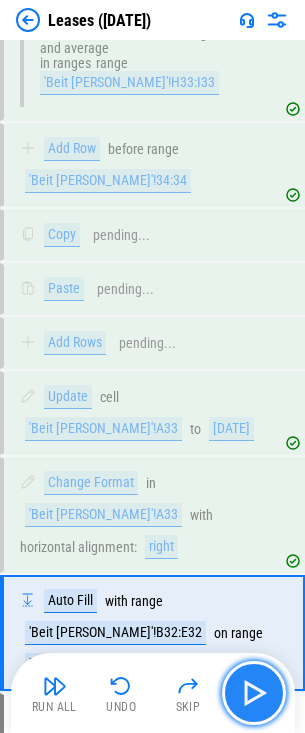 click at bounding box center (254, 693) 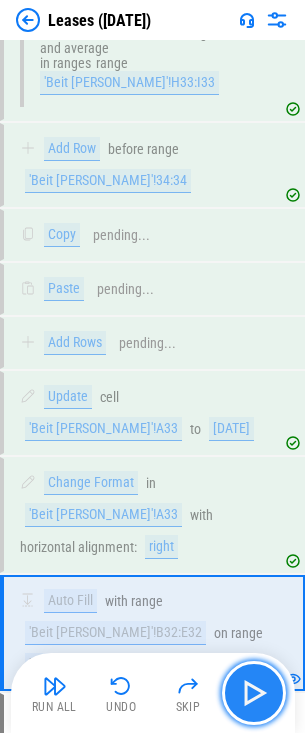 click at bounding box center (254, 693) 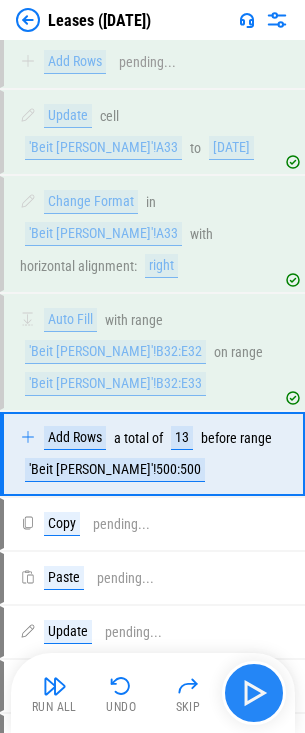 scroll, scrollTop: 1033, scrollLeft: 0, axis: vertical 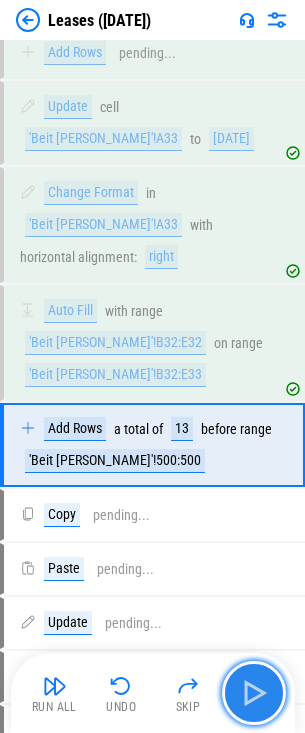 click at bounding box center (254, 693) 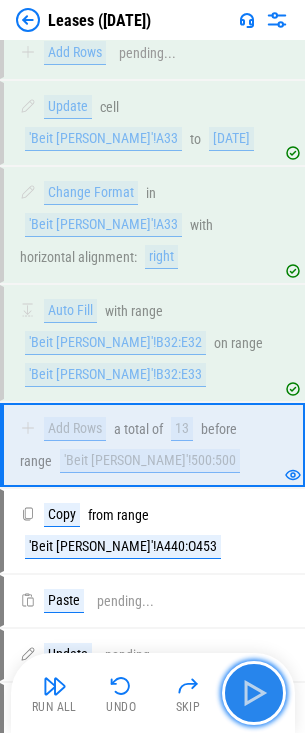 click at bounding box center (254, 693) 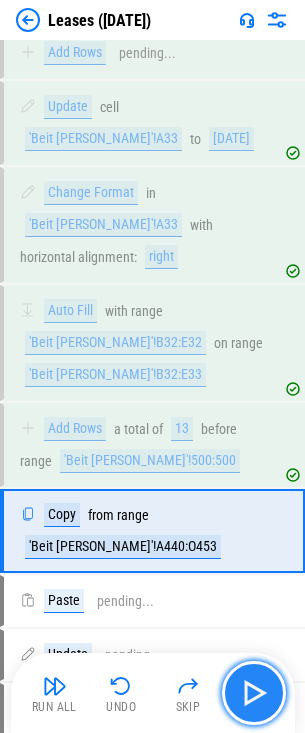 click at bounding box center [254, 693] 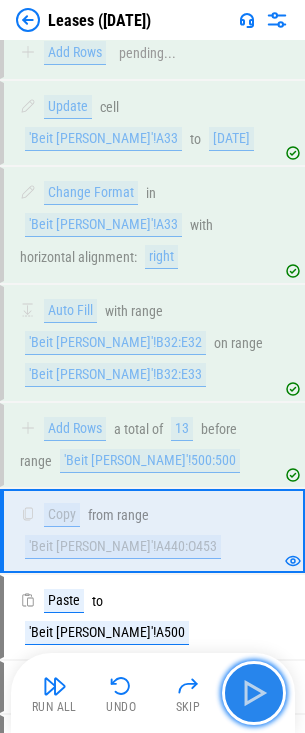 click at bounding box center (254, 693) 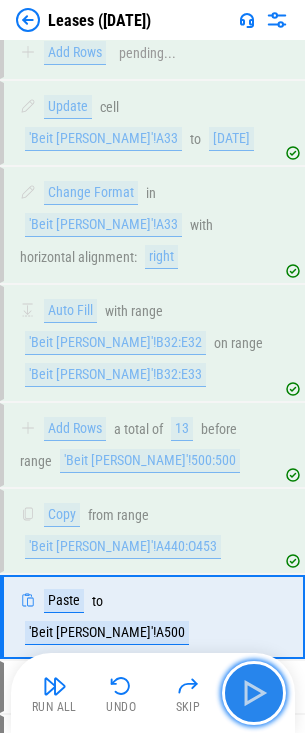 click at bounding box center [254, 693] 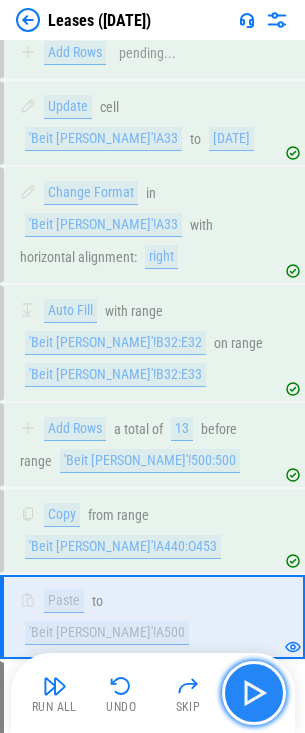click at bounding box center (254, 693) 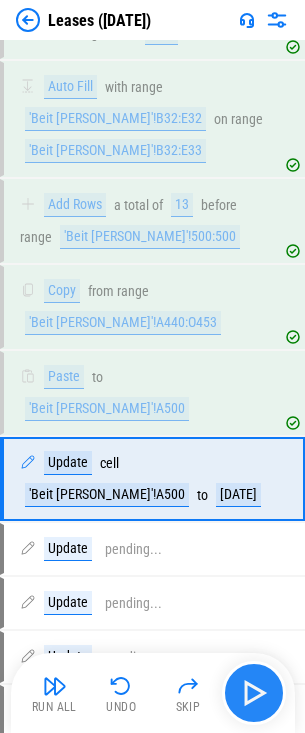 scroll, scrollTop: 1259, scrollLeft: 0, axis: vertical 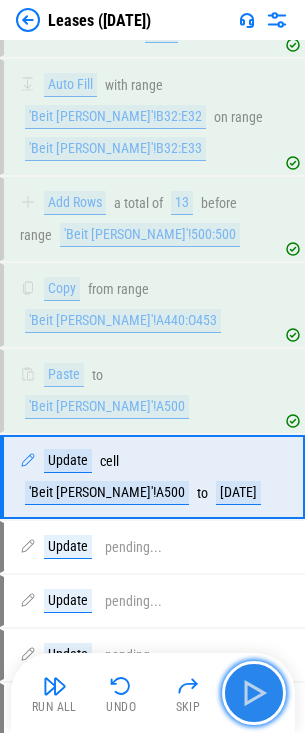 click at bounding box center [254, 693] 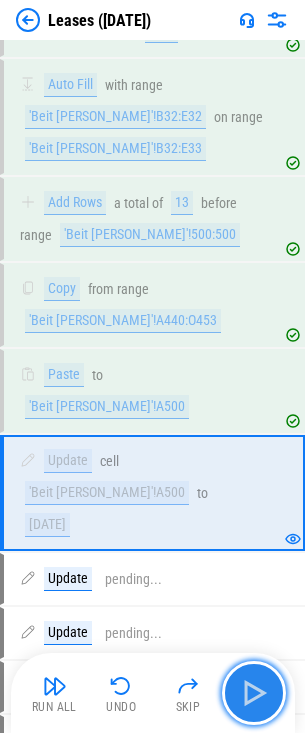 click at bounding box center (254, 693) 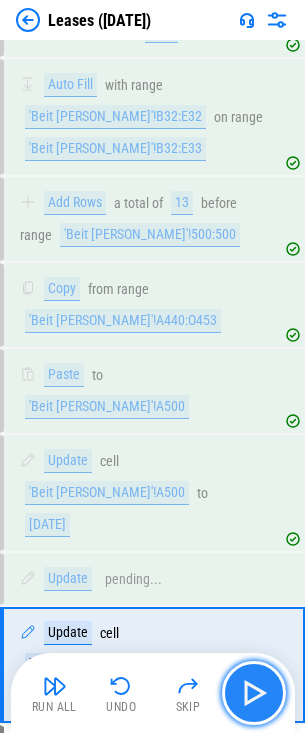 click at bounding box center [254, 693] 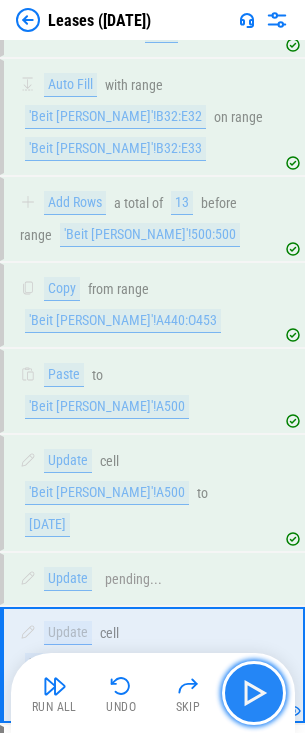 click at bounding box center [254, 693] 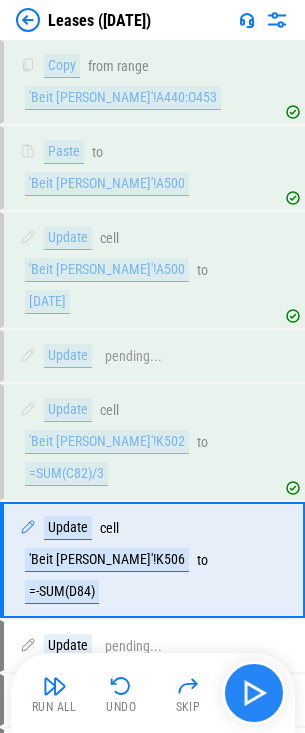 scroll, scrollTop: 1485, scrollLeft: 0, axis: vertical 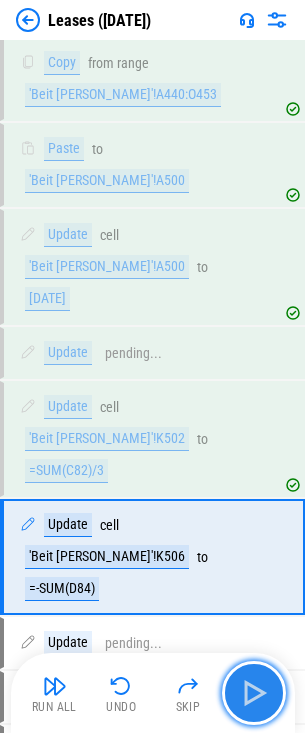 click at bounding box center [254, 693] 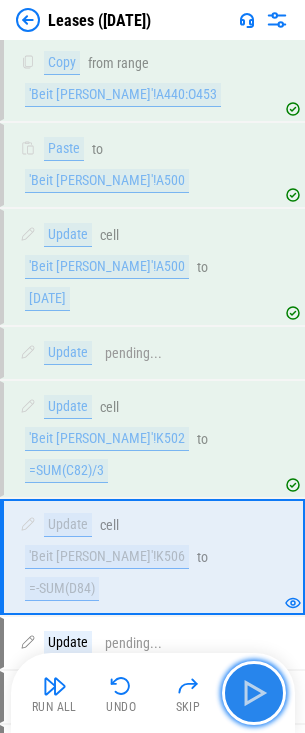 click at bounding box center (254, 693) 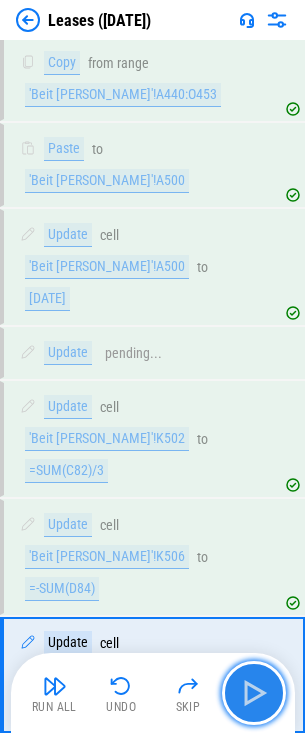 click at bounding box center (254, 693) 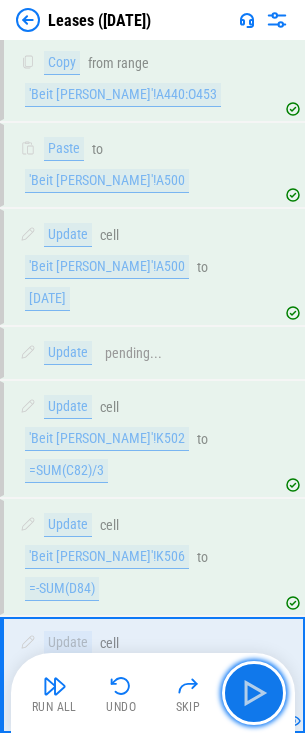 click at bounding box center [254, 693] 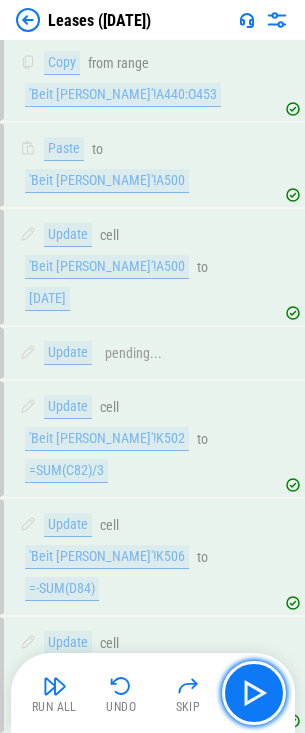 click at bounding box center [254, 693] 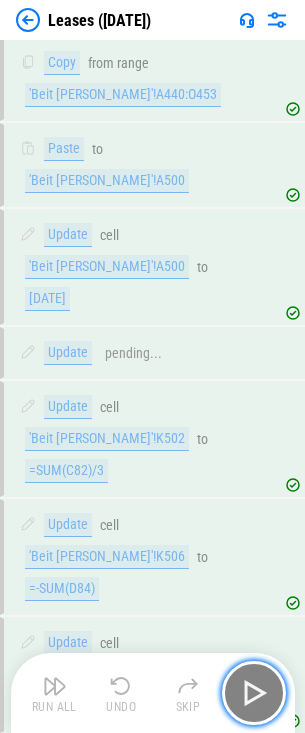 click at bounding box center [254, 693] 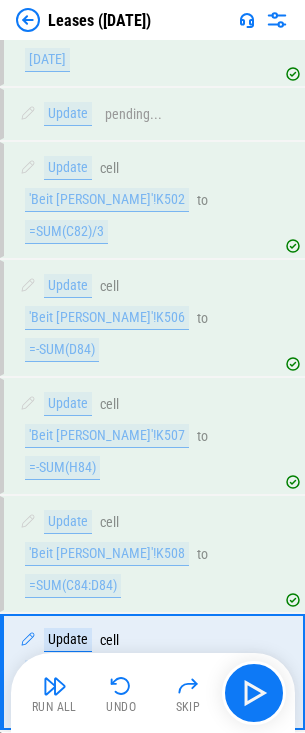 scroll, scrollTop: 1743, scrollLeft: 0, axis: vertical 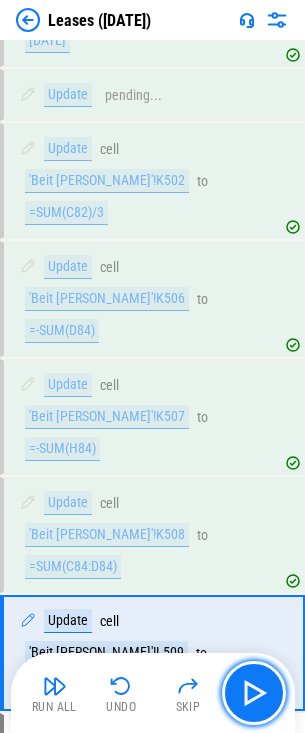 click at bounding box center [254, 693] 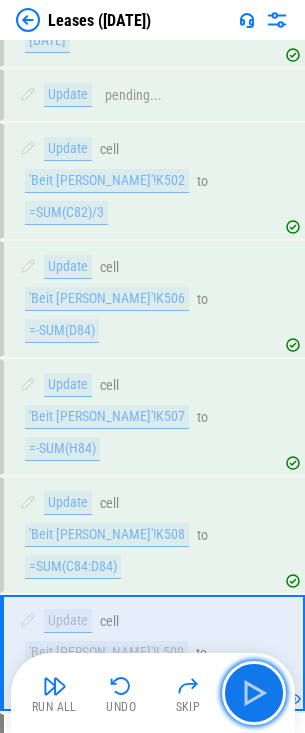 click at bounding box center [254, 693] 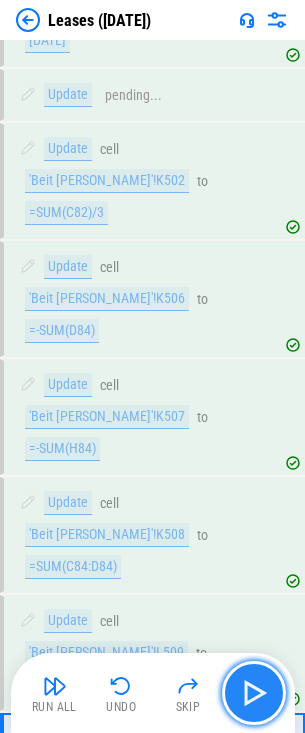 click at bounding box center [254, 693] 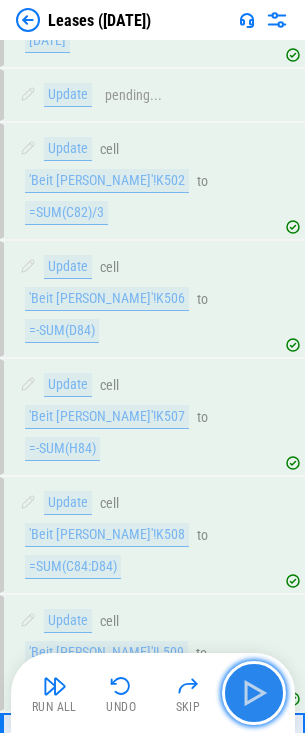 click at bounding box center [254, 693] 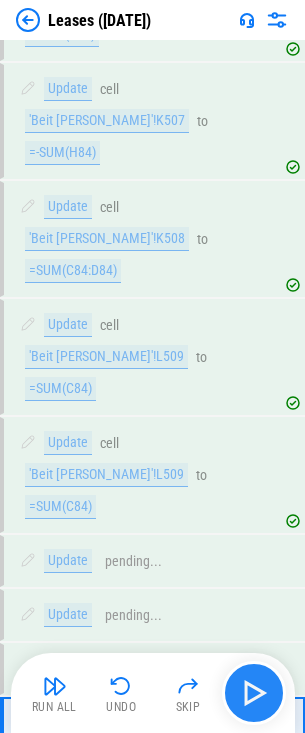 scroll, scrollTop: 2077, scrollLeft: 0, axis: vertical 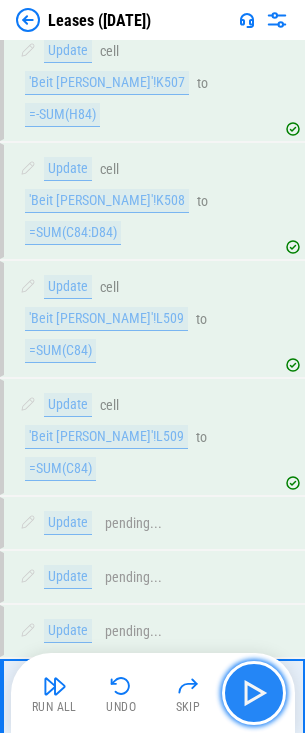 click at bounding box center (254, 693) 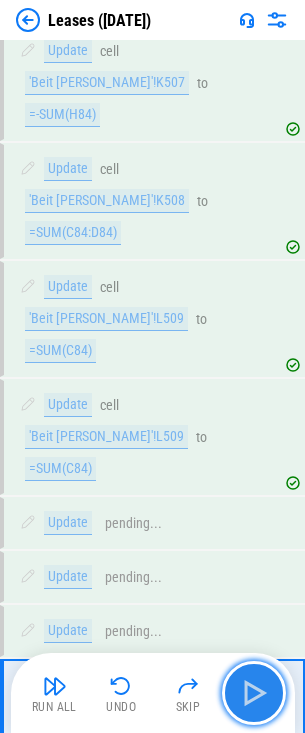 click at bounding box center (254, 693) 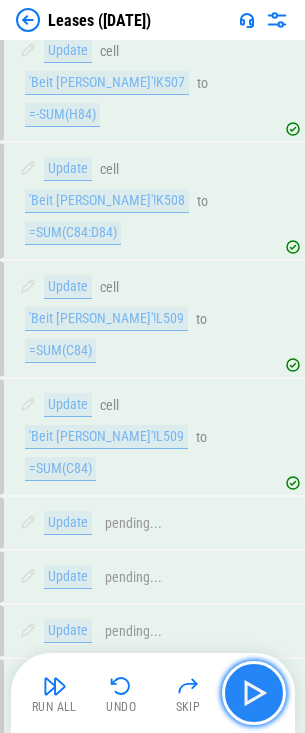 click at bounding box center (254, 693) 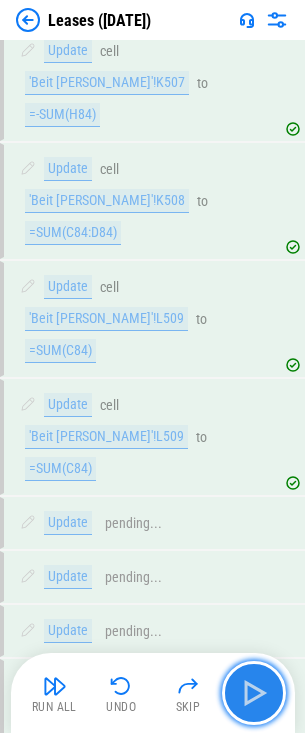 click at bounding box center (254, 693) 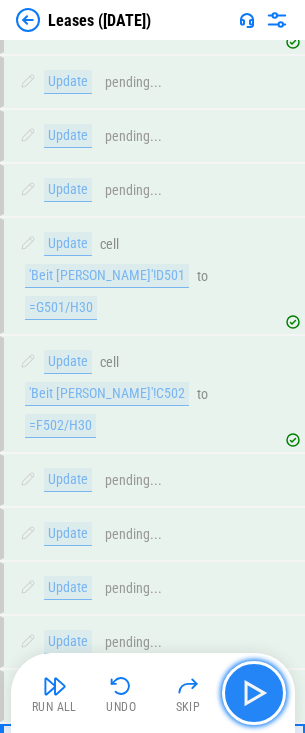 scroll, scrollTop: 2519, scrollLeft: 0, axis: vertical 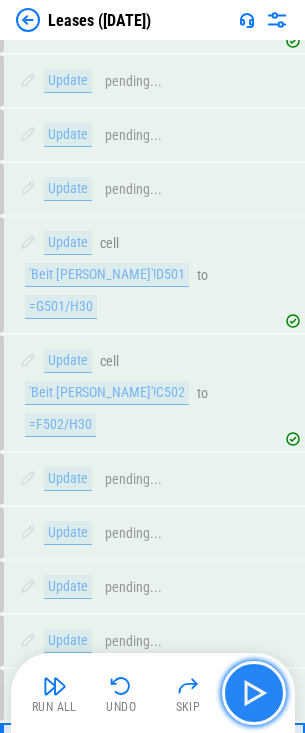 click at bounding box center (254, 693) 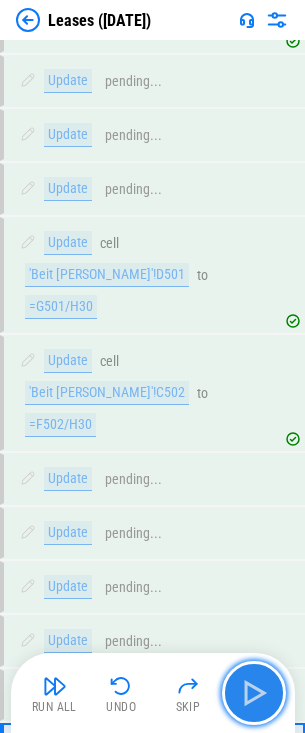 click at bounding box center (254, 693) 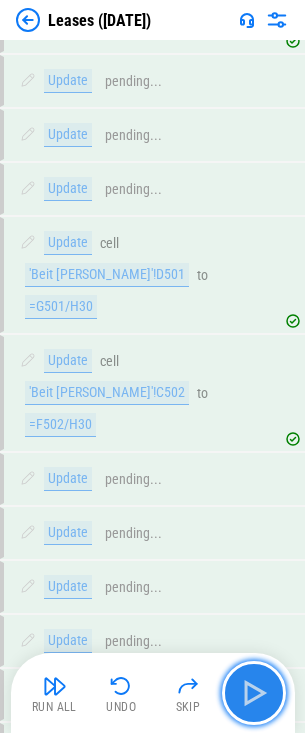 click at bounding box center [254, 693] 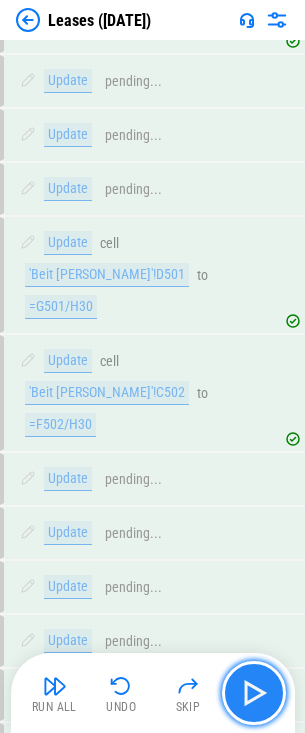 click at bounding box center [254, 693] 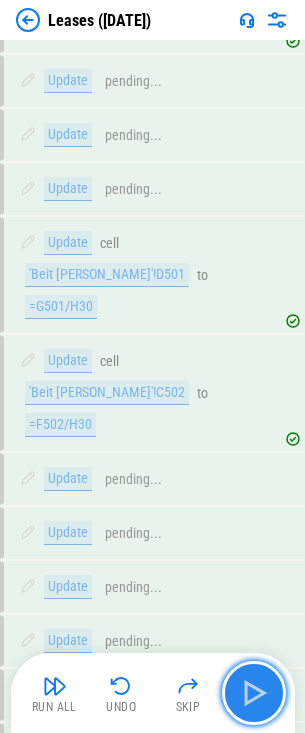click at bounding box center [254, 693] 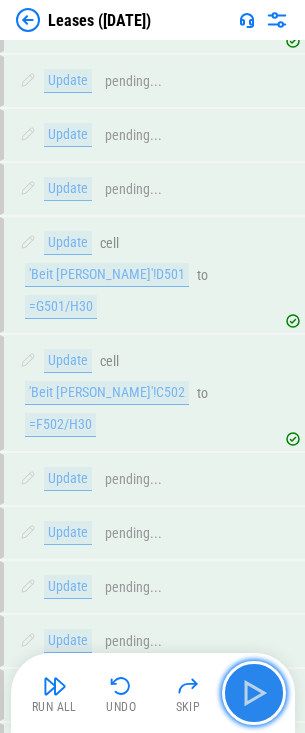 click at bounding box center [254, 693] 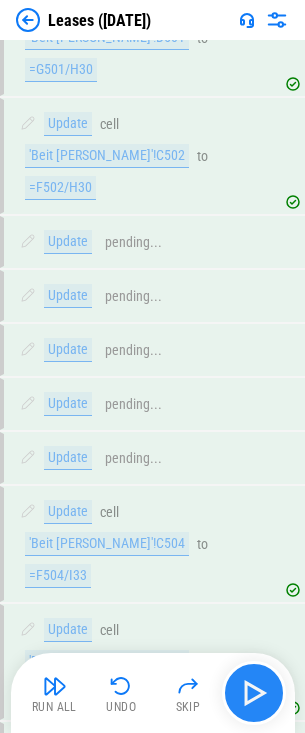 scroll, scrollTop: 2761, scrollLeft: 0, axis: vertical 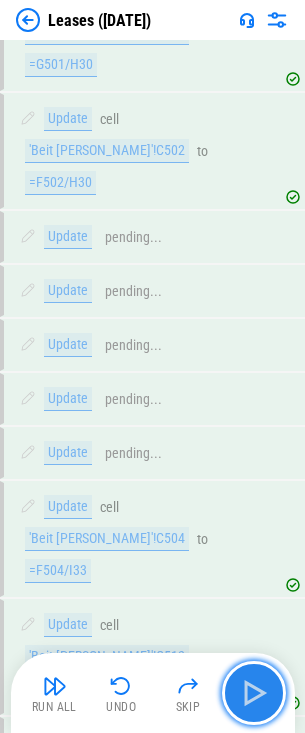 click at bounding box center [254, 693] 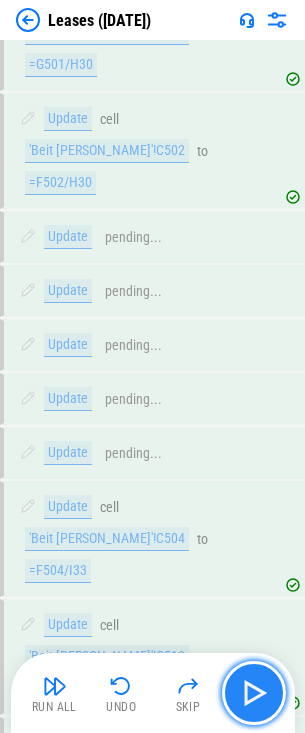 click at bounding box center [254, 693] 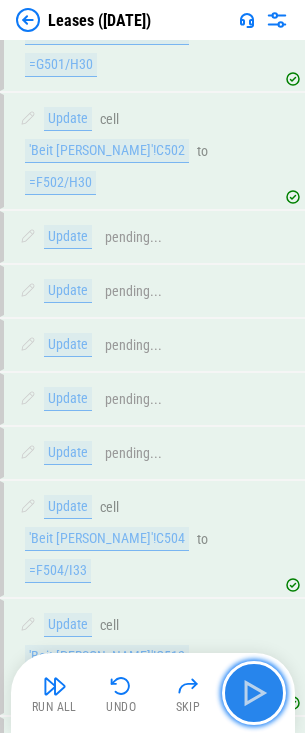 click at bounding box center (254, 693) 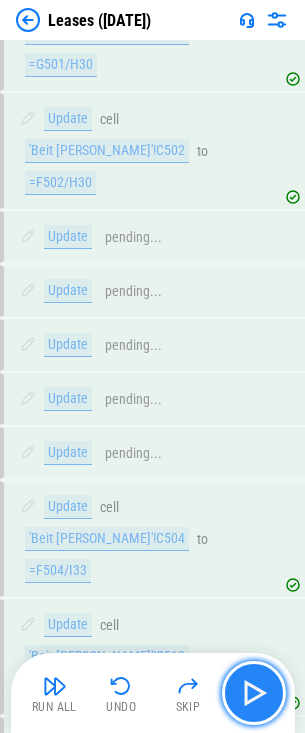 click at bounding box center [254, 693] 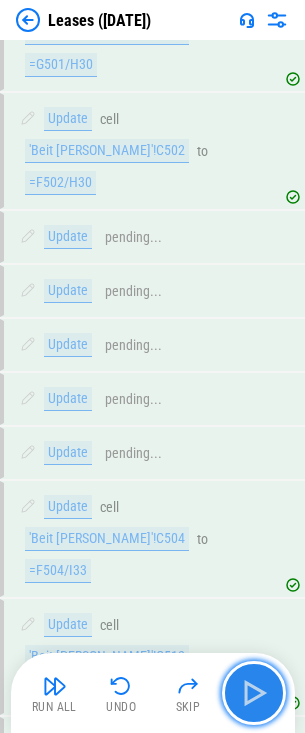 click at bounding box center (254, 693) 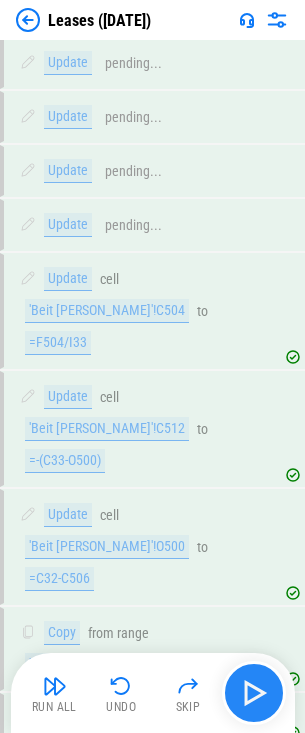 scroll, scrollTop: 3003, scrollLeft: 0, axis: vertical 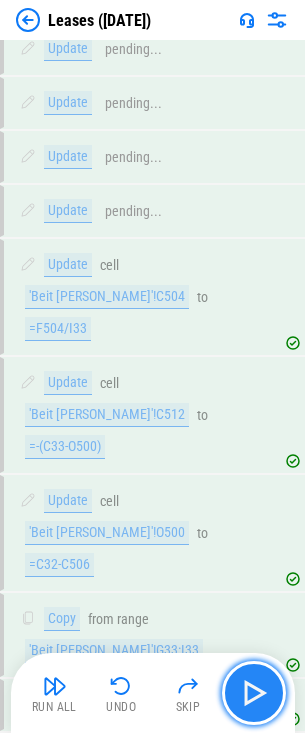 click at bounding box center (254, 693) 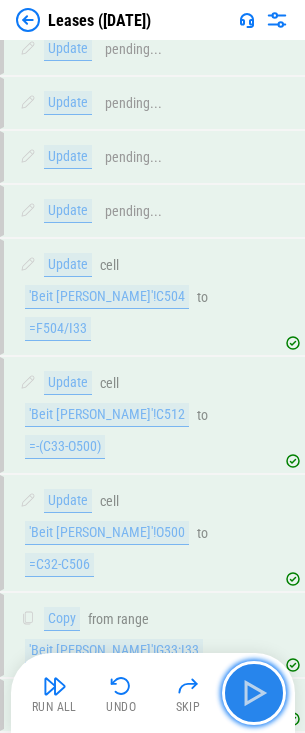 click at bounding box center (254, 693) 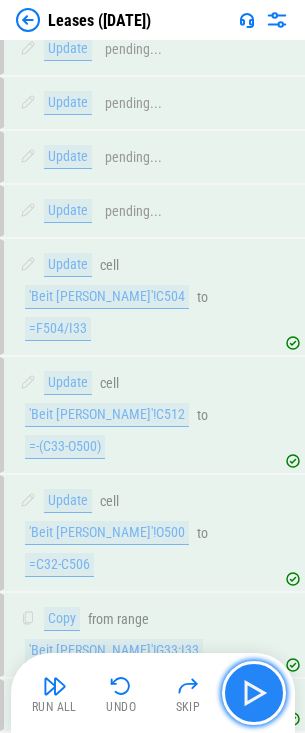 click at bounding box center [254, 693] 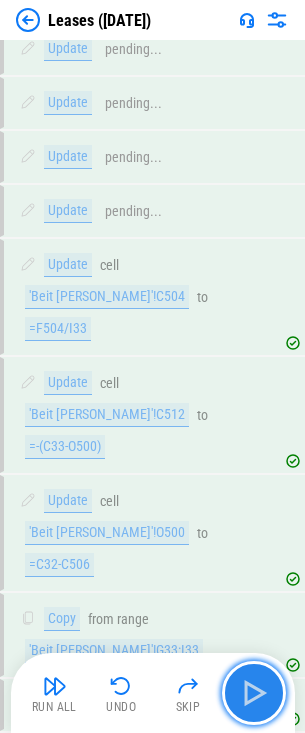 click at bounding box center (254, 693) 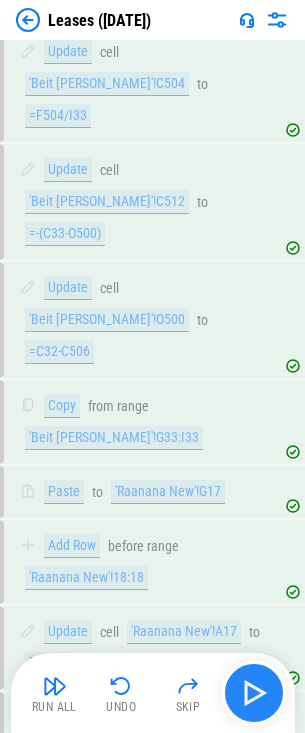 scroll, scrollTop: 3223, scrollLeft: 0, axis: vertical 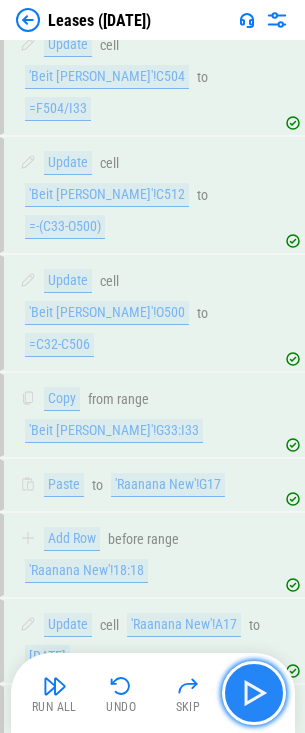 click at bounding box center [254, 693] 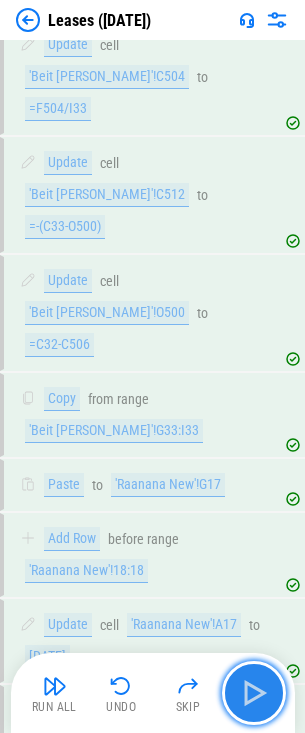click at bounding box center [254, 693] 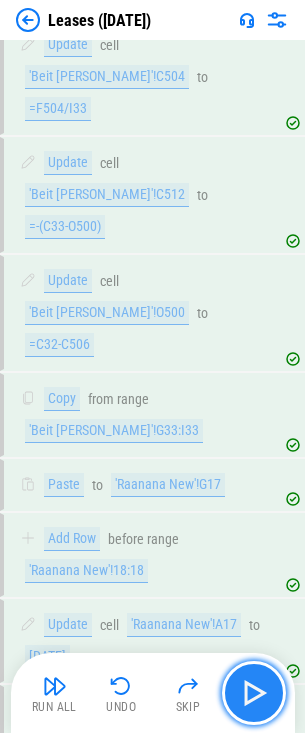 click at bounding box center (254, 693) 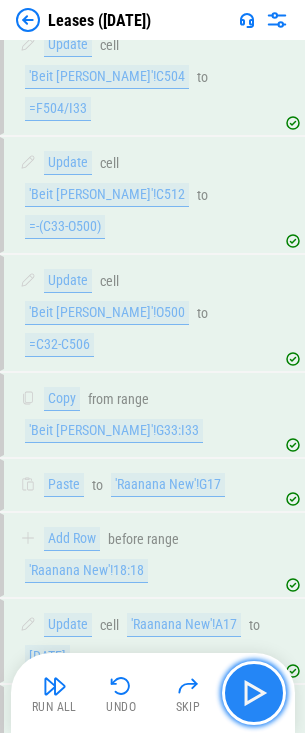 click at bounding box center [254, 693] 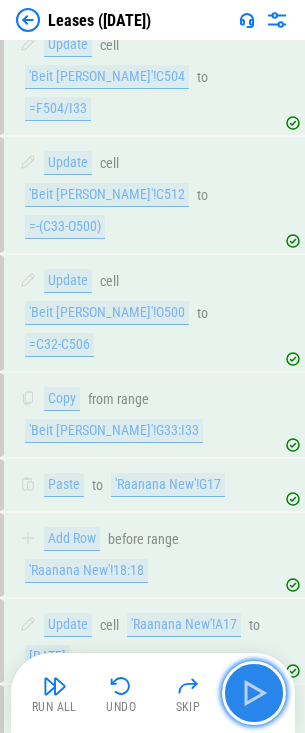 click at bounding box center [254, 693] 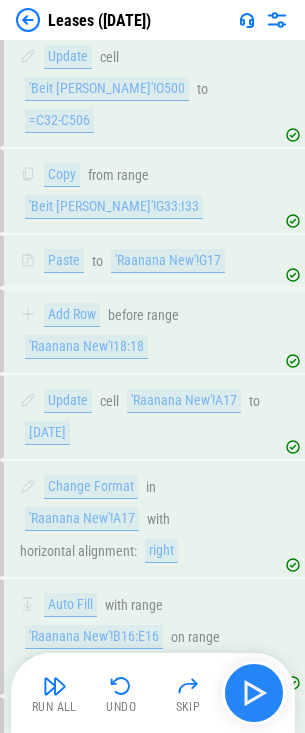 scroll, scrollTop: 3481, scrollLeft: 0, axis: vertical 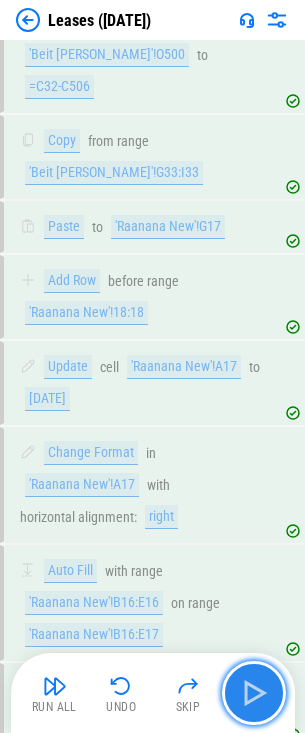 click at bounding box center (254, 693) 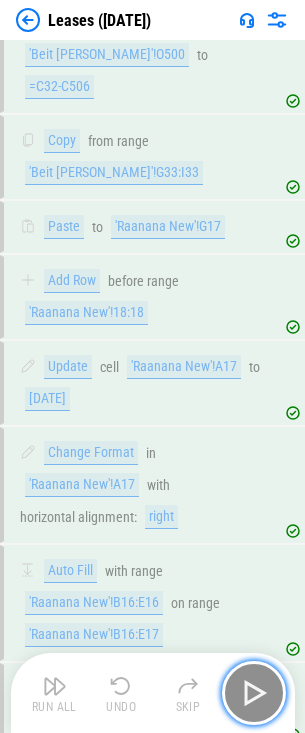 click at bounding box center [254, 693] 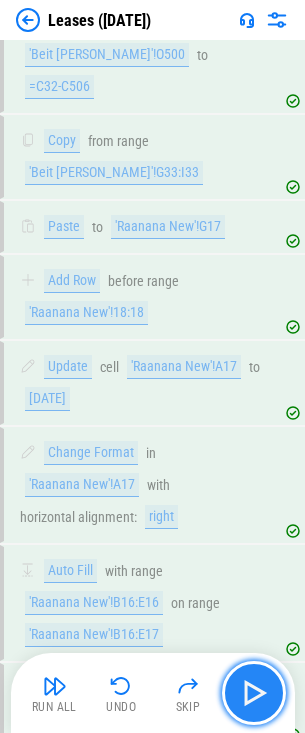 click at bounding box center [254, 693] 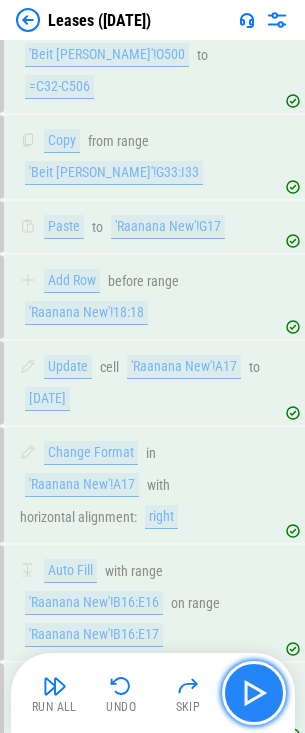 click at bounding box center (254, 693) 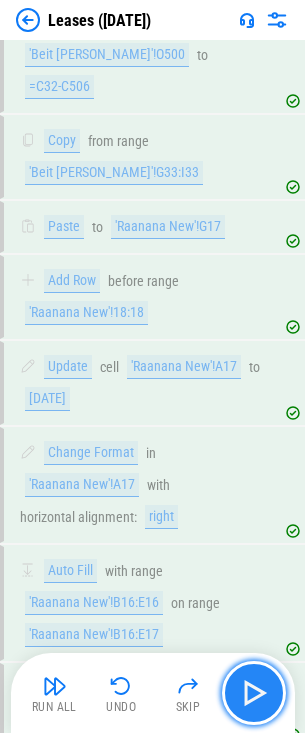 click at bounding box center (254, 693) 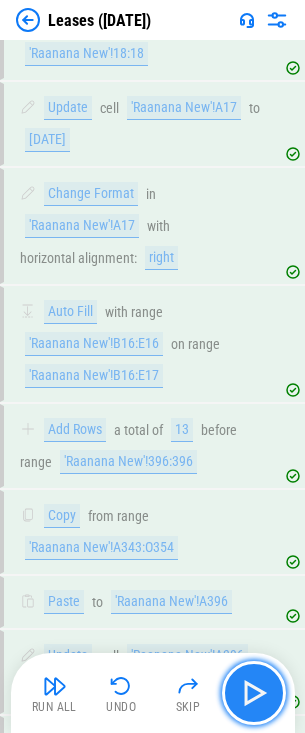 scroll, scrollTop: 3777, scrollLeft: 0, axis: vertical 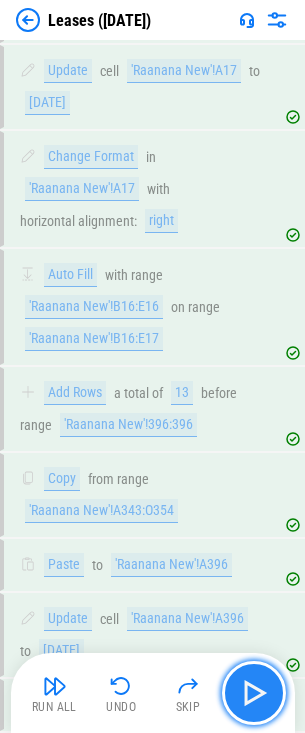 click at bounding box center (254, 693) 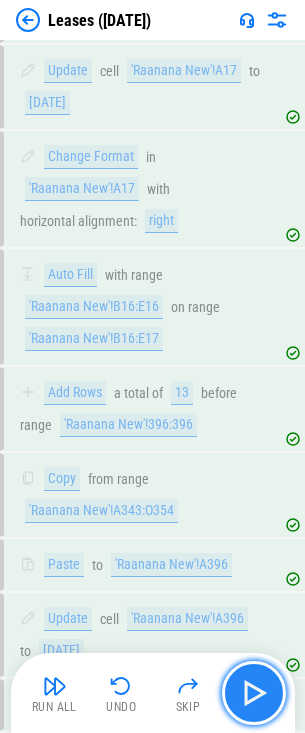 click at bounding box center (254, 693) 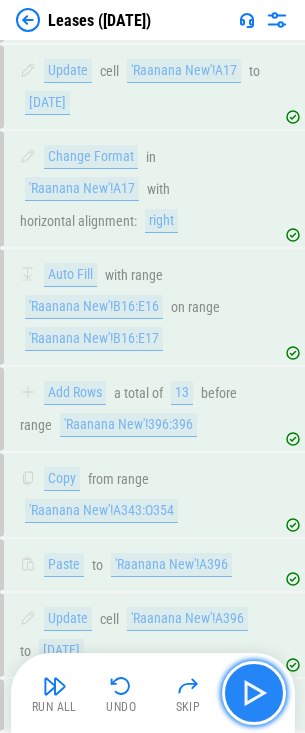 click at bounding box center (254, 693) 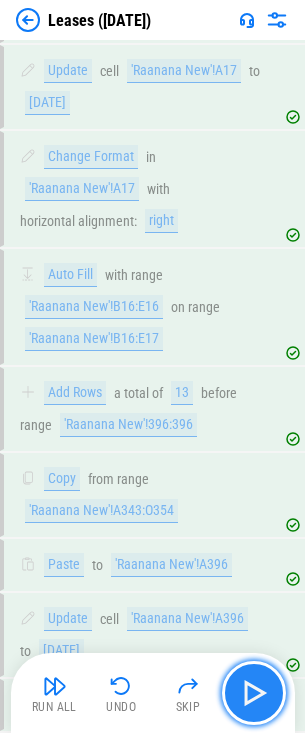 click at bounding box center (254, 693) 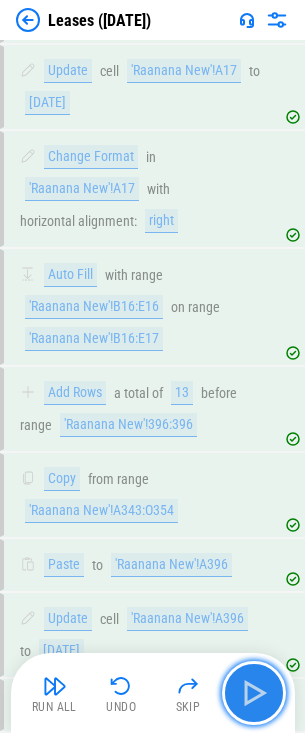 click at bounding box center (254, 693) 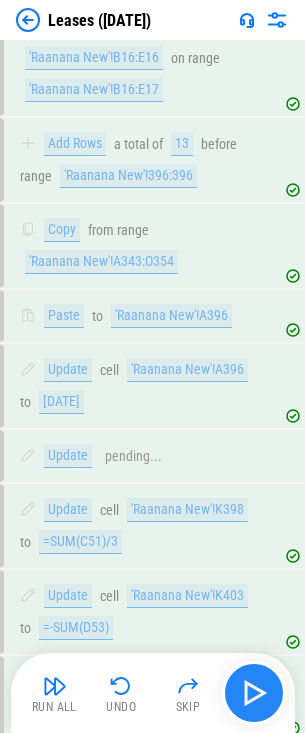 scroll, scrollTop: 4035, scrollLeft: 0, axis: vertical 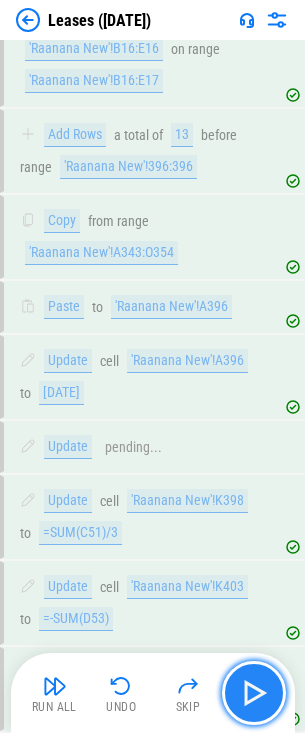 click at bounding box center (254, 693) 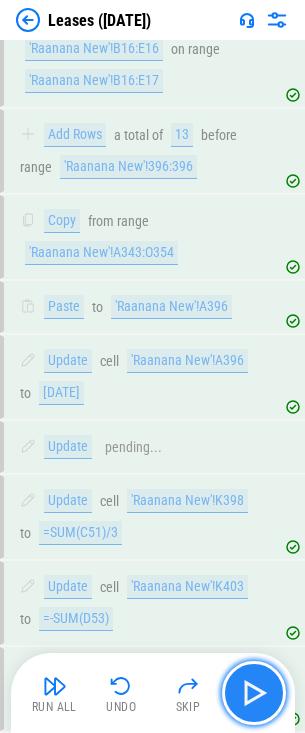 click at bounding box center [254, 693] 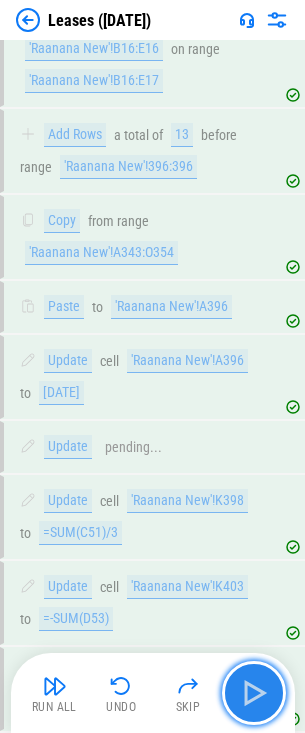 click at bounding box center (254, 693) 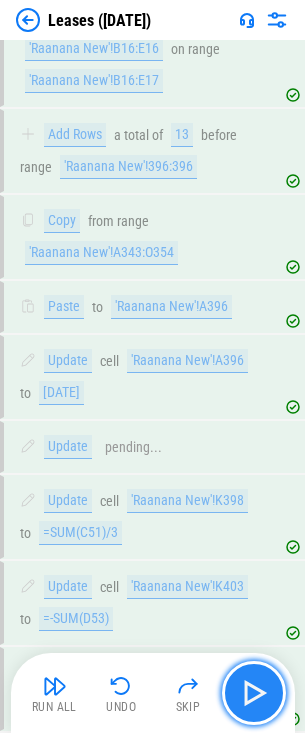 click at bounding box center (254, 693) 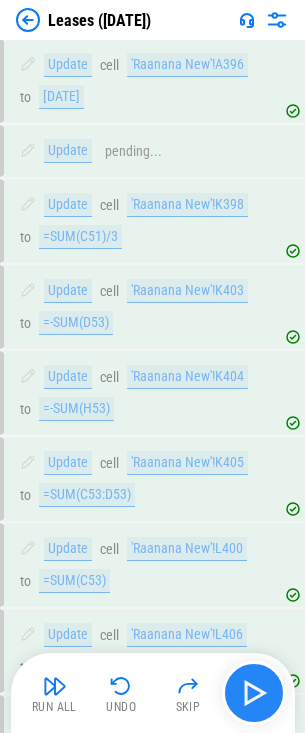 scroll, scrollTop: 4369, scrollLeft: 0, axis: vertical 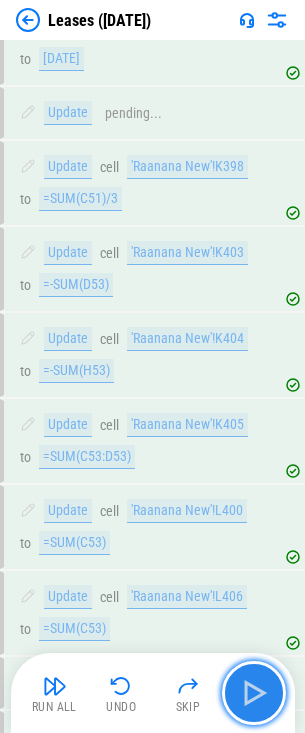 click at bounding box center (254, 693) 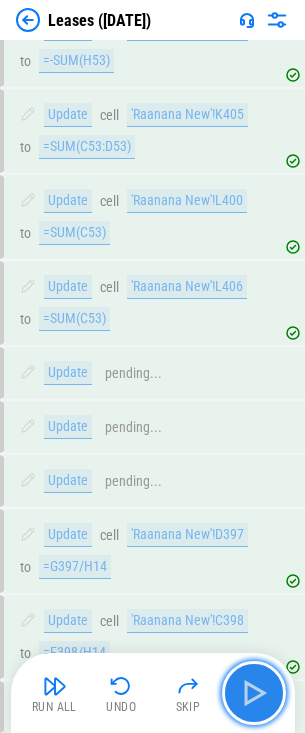 scroll, scrollTop: 4811, scrollLeft: 0, axis: vertical 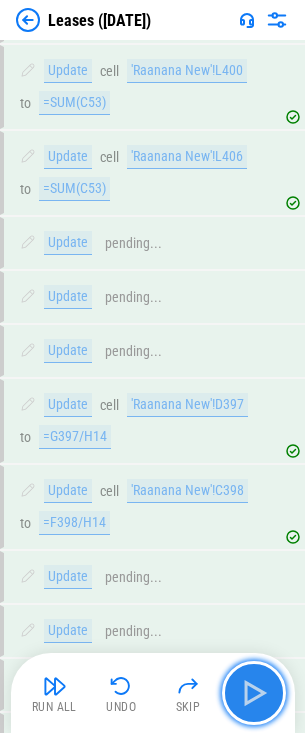 click at bounding box center [254, 693] 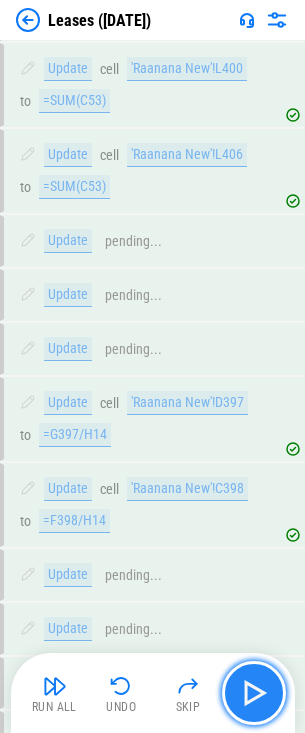 click at bounding box center [254, 693] 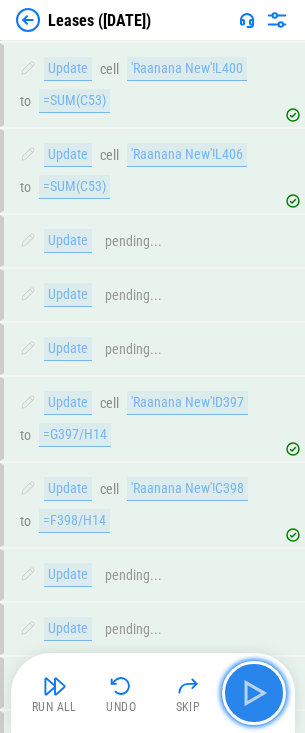 click at bounding box center (254, 693) 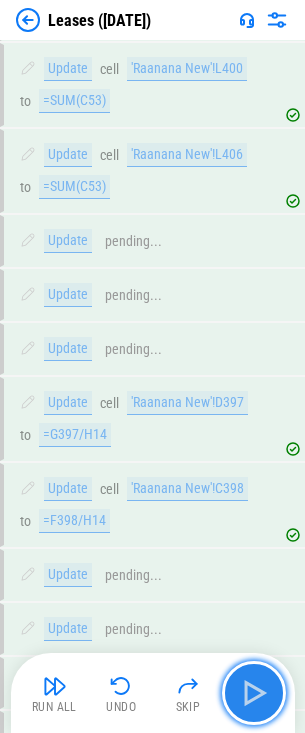 click at bounding box center [254, 693] 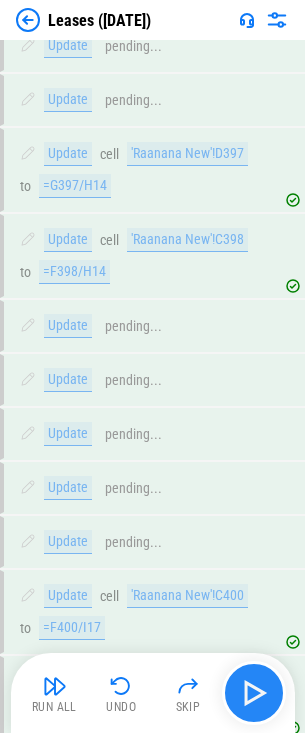 scroll, scrollTop: 5069, scrollLeft: 0, axis: vertical 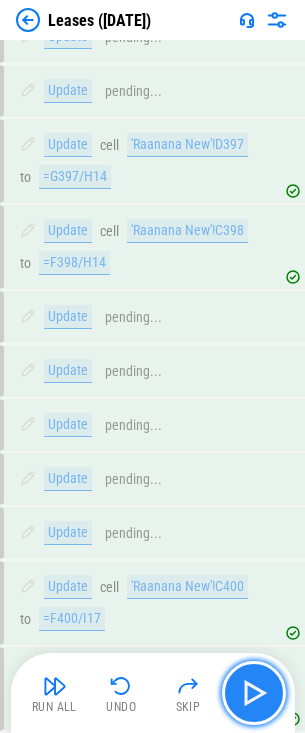 click at bounding box center [254, 693] 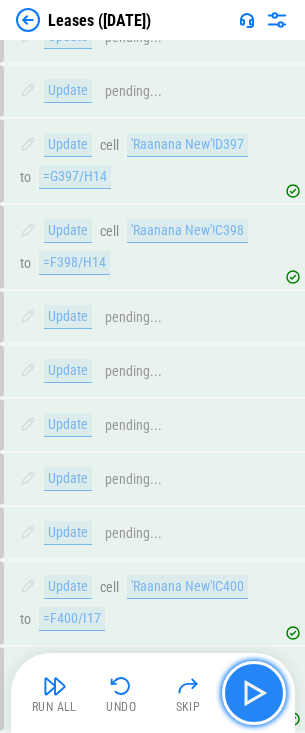 click at bounding box center [254, 693] 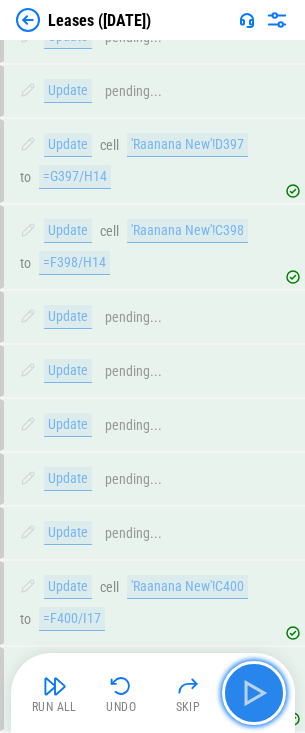 click at bounding box center [254, 693] 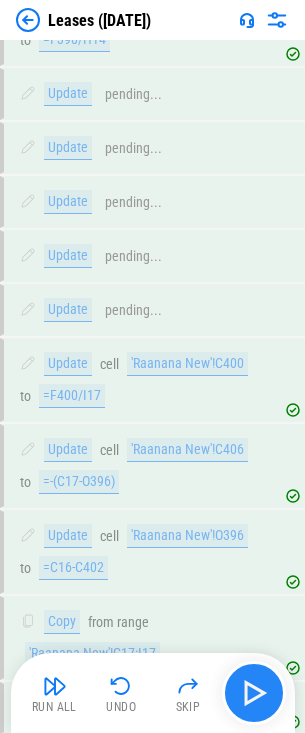 scroll, scrollTop: 5295, scrollLeft: 0, axis: vertical 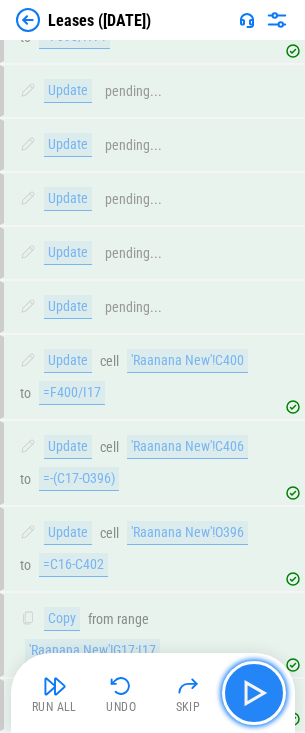 click at bounding box center [254, 693] 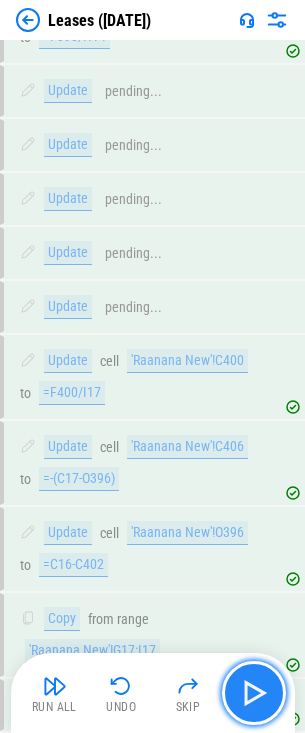 click at bounding box center [254, 693] 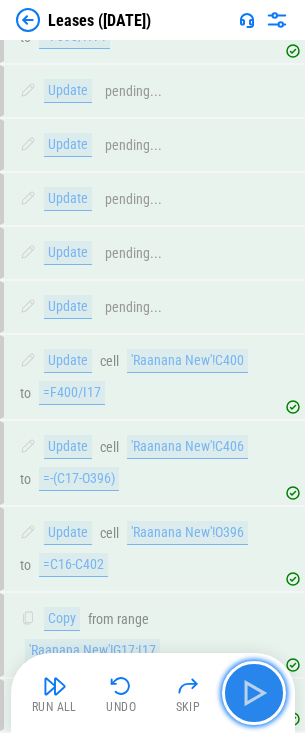 click at bounding box center [254, 693] 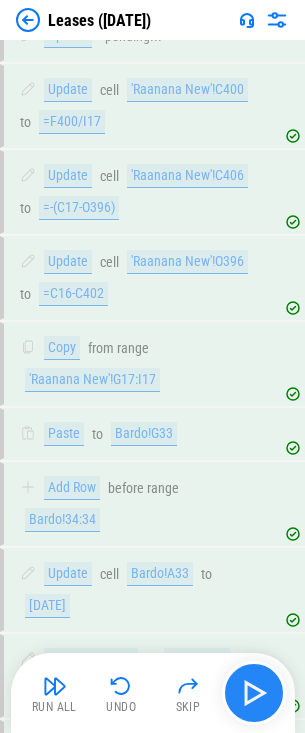scroll, scrollTop: 5585, scrollLeft: 0, axis: vertical 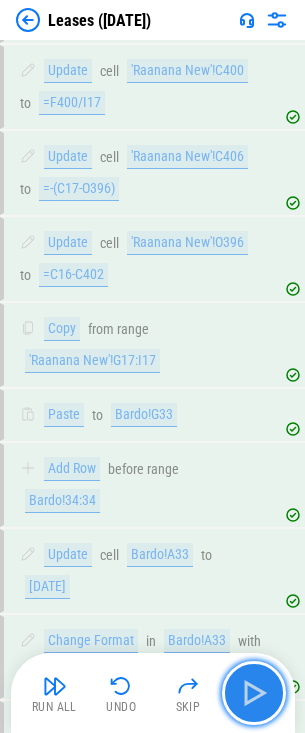 click at bounding box center [254, 693] 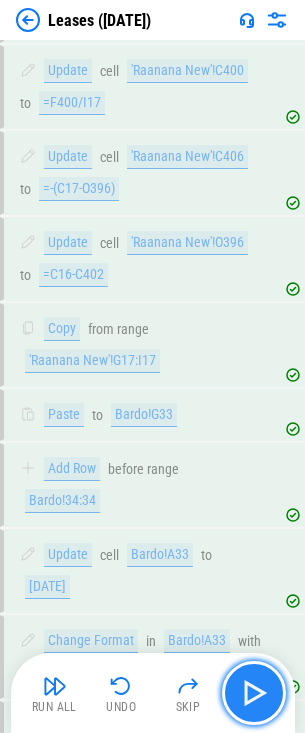 click at bounding box center (254, 693) 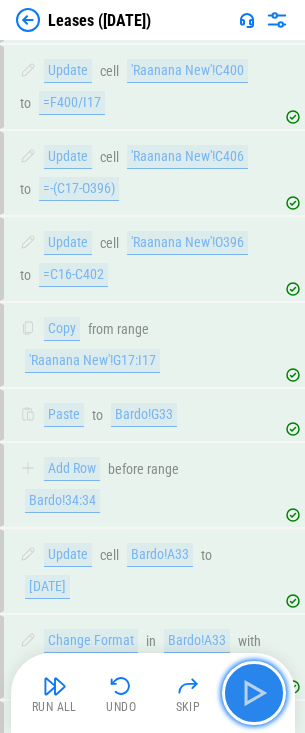 click at bounding box center [254, 693] 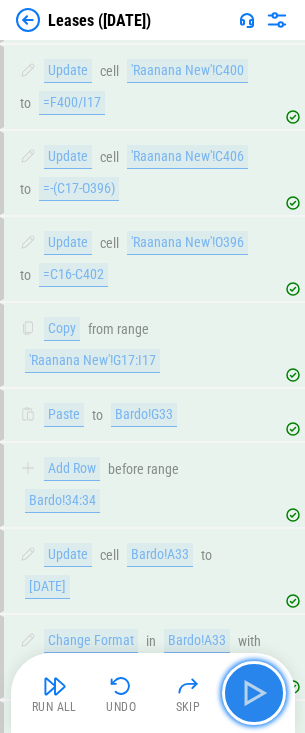 click at bounding box center (254, 693) 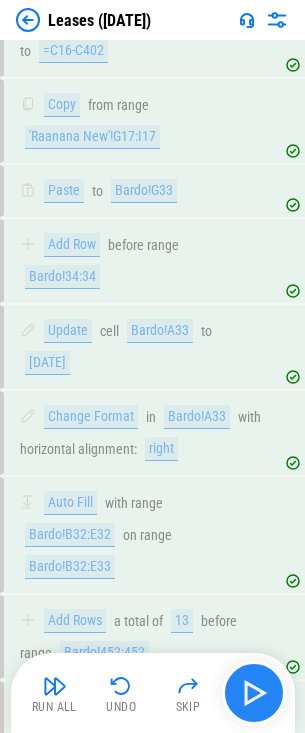 scroll, scrollTop: 5811, scrollLeft: 0, axis: vertical 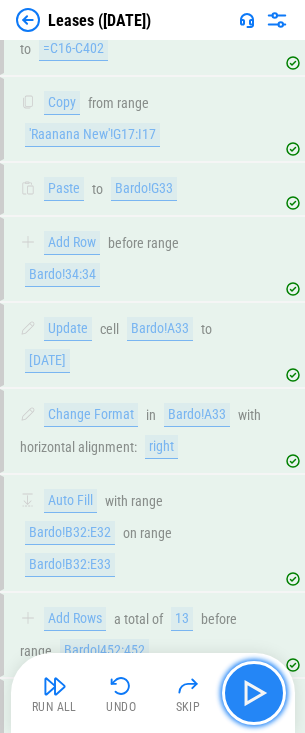 click at bounding box center (254, 693) 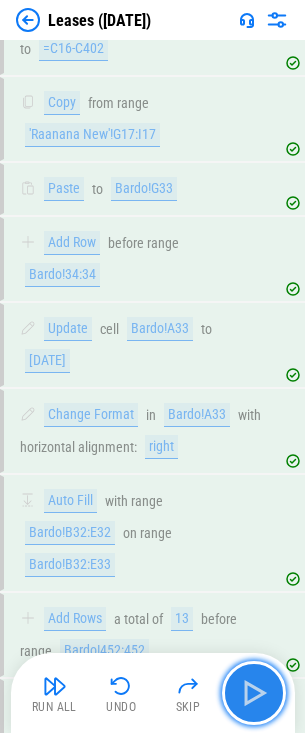 click at bounding box center [254, 693] 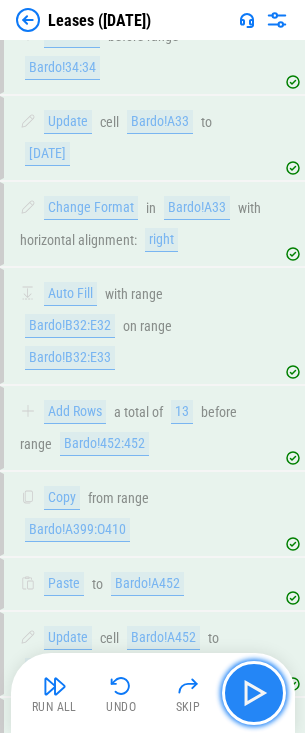 scroll, scrollTop: 6037, scrollLeft: 0, axis: vertical 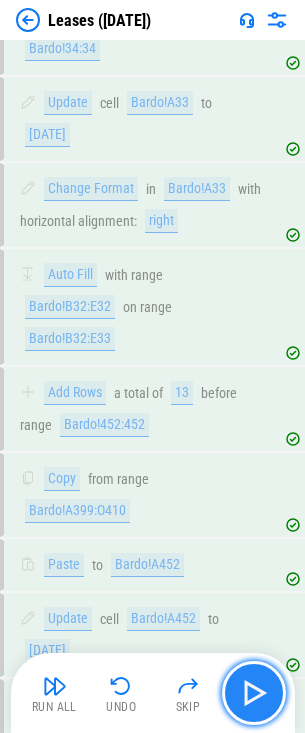 click at bounding box center (254, 693) 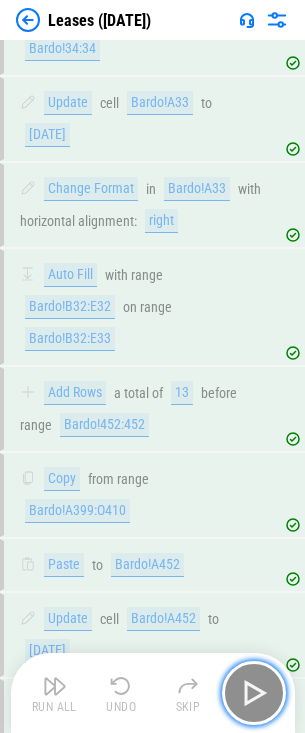 click at bounding box center (254, 693) 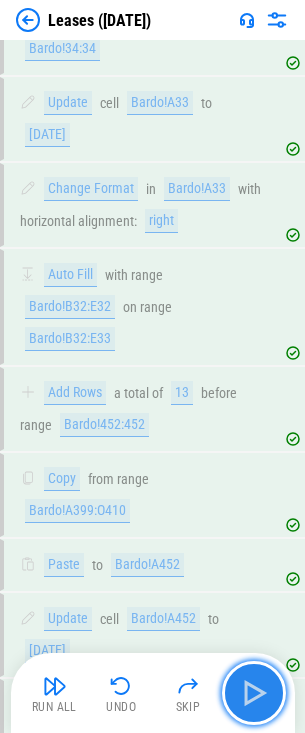click at bounding box center (254, 693) 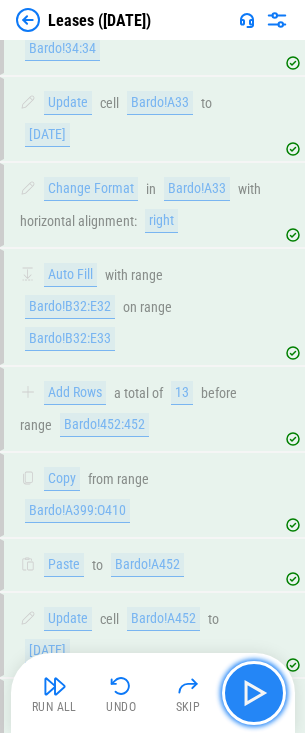 click at bounding box center [254, 693] 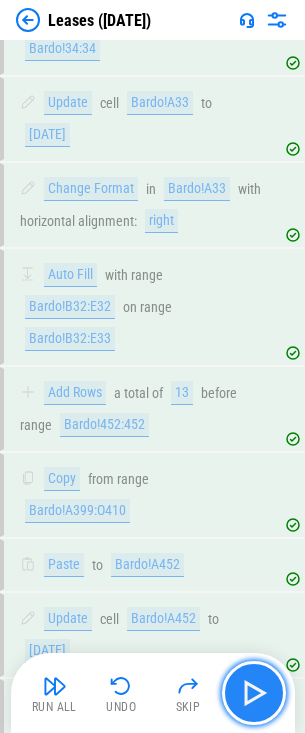 click at bounding box center [254, 693] 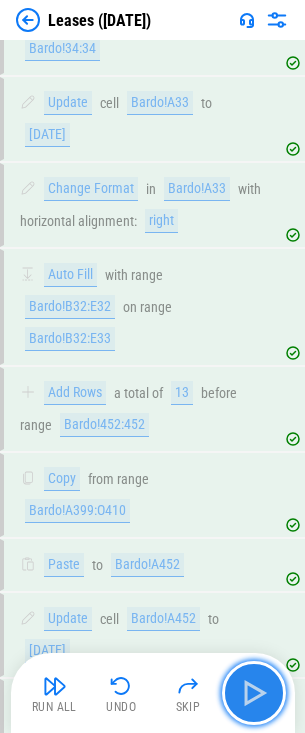 click at bounding box center [254, 693] 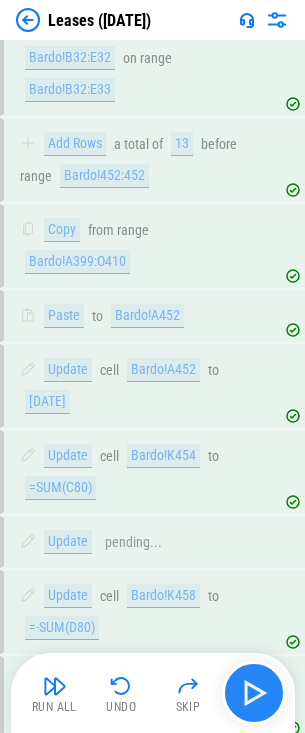 scroll, scrollTop: 6295, scrollLeft: 0, axis: vertical 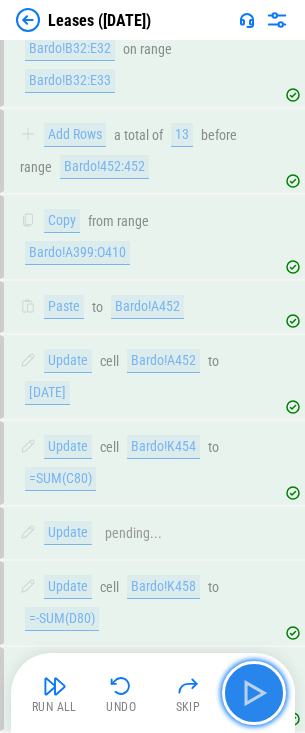 click at bounding box center [254, 693] 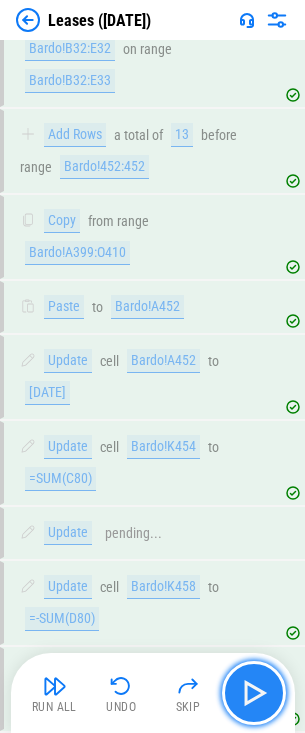 click at bounding box center (254, 693) 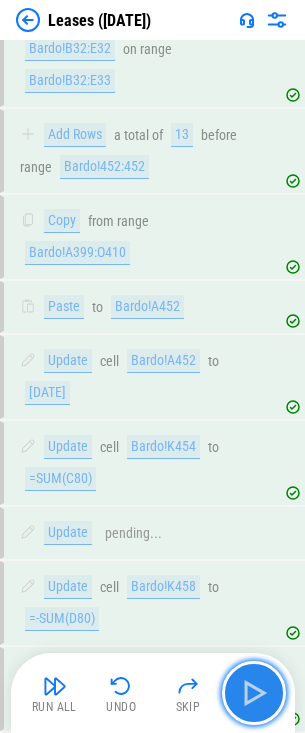 click at bounding box center [254, 693] 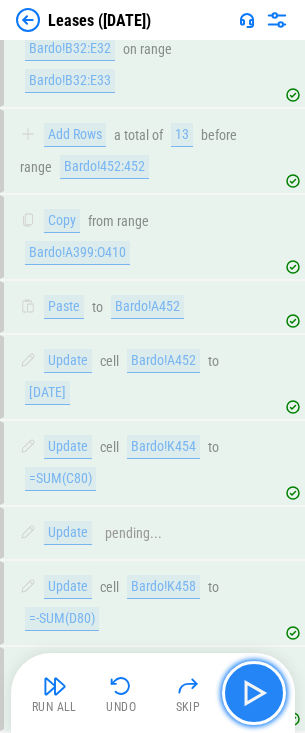click at bounding box center (254, 693) 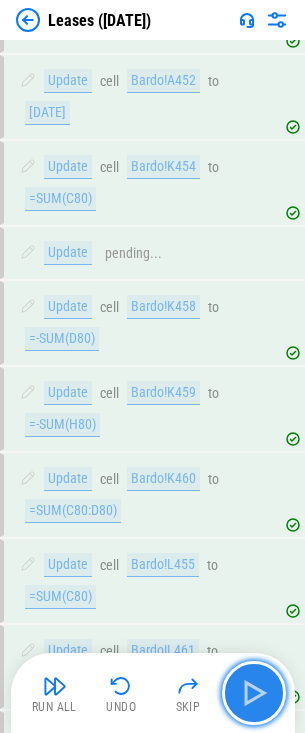 click at bounding box center (254, 693) 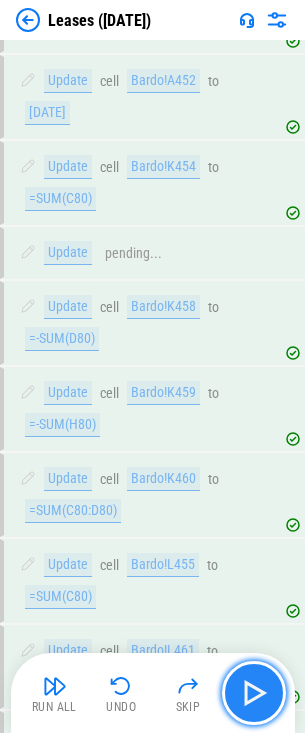 click at bounding box center (254, 693) 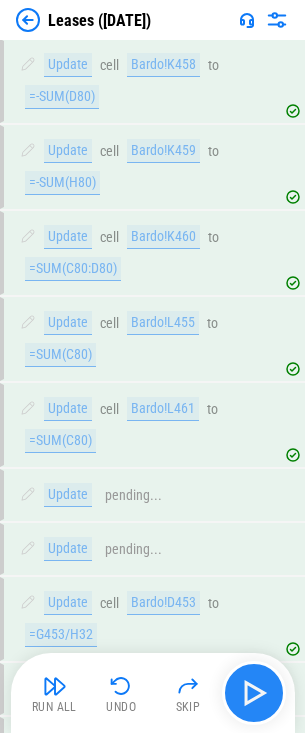 scroll, scrollTop: 6823, scrollLeft: 0, axis: vertical 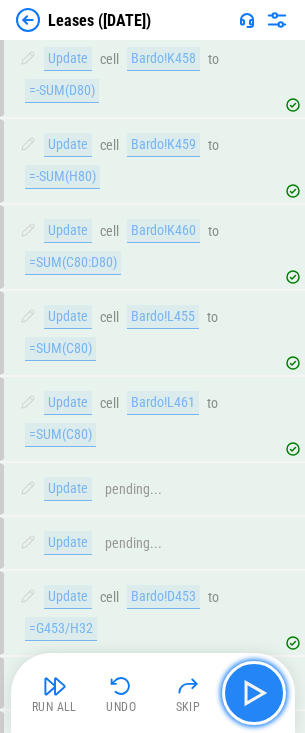 click at bounding box center [254, 693] 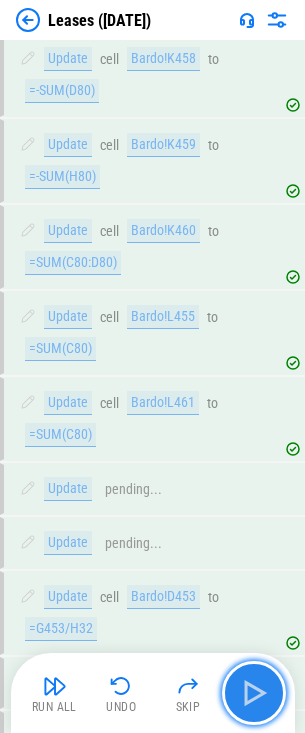 click at bounding box center [254, 693] 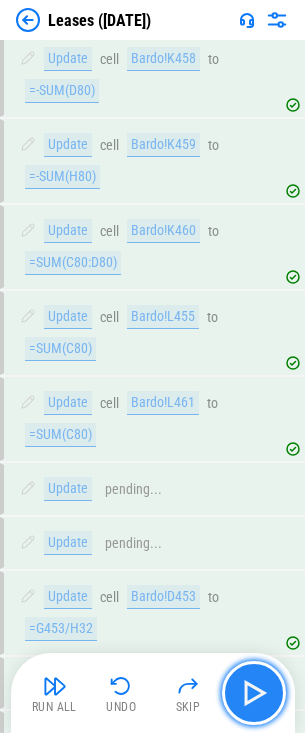 click at bounding box center [254, 693] 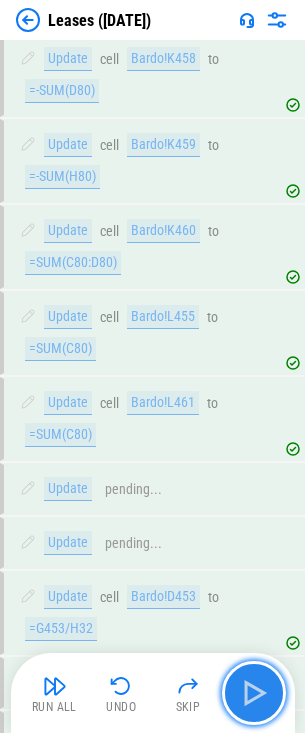 click at bounding box center [254, 693] 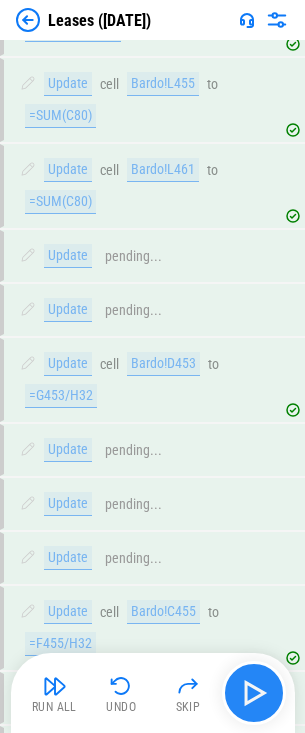 scroll, scrollTop: 7103, scrollLeft: 0, axis: vertical 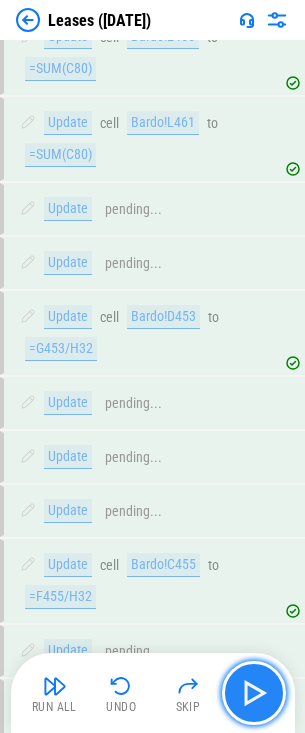 click at bounding box center (254, 693) 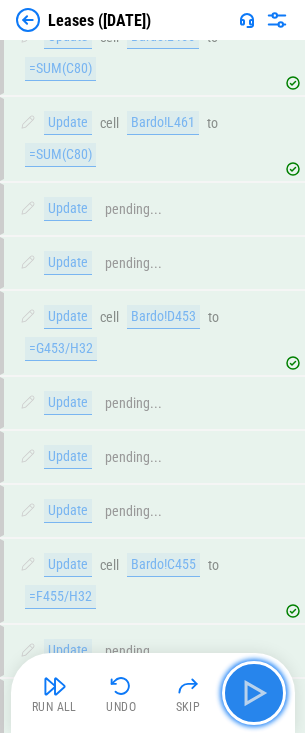click at bounding box center (254, 693) 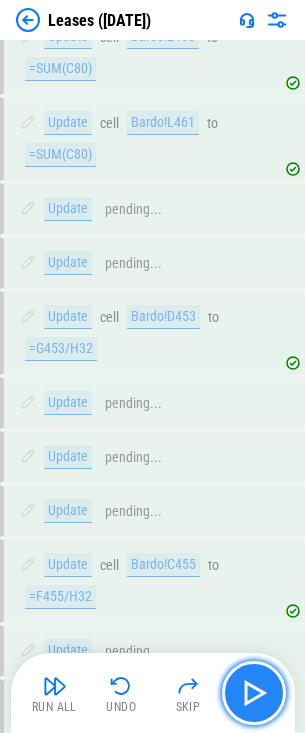 click at bounding box center [254, 693] 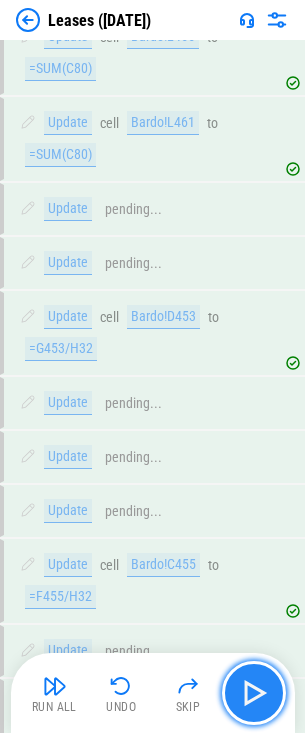 click at bounding box center [254, 693] 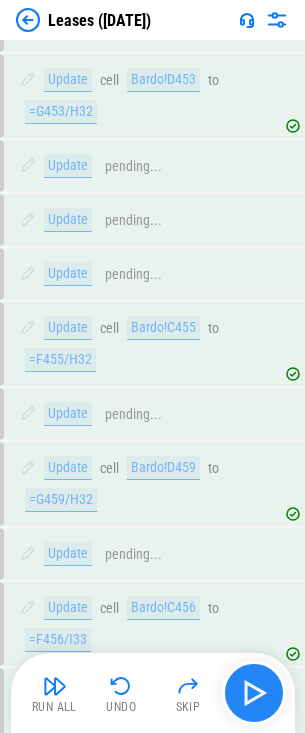 scroll, scrollTop: 7345, scrollLeft: 0, axis: vertical 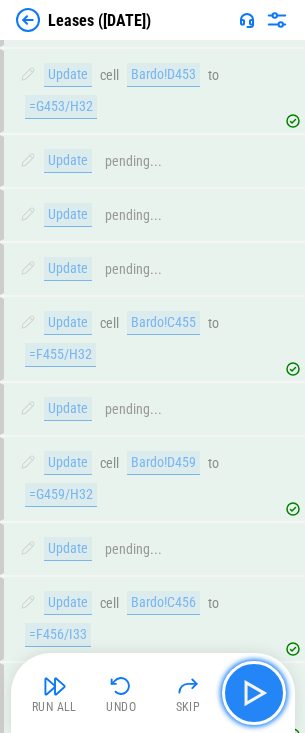 click at bounding box center [254, 693] 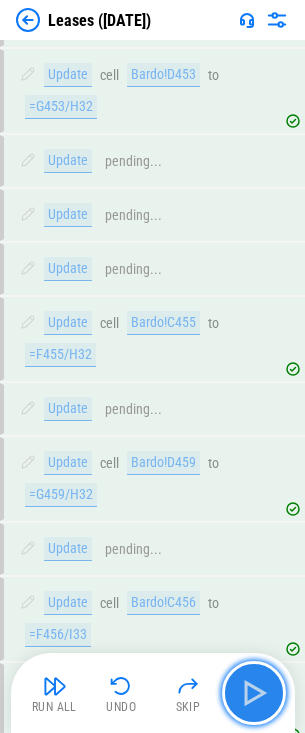 click at bounding box center (254, 693) 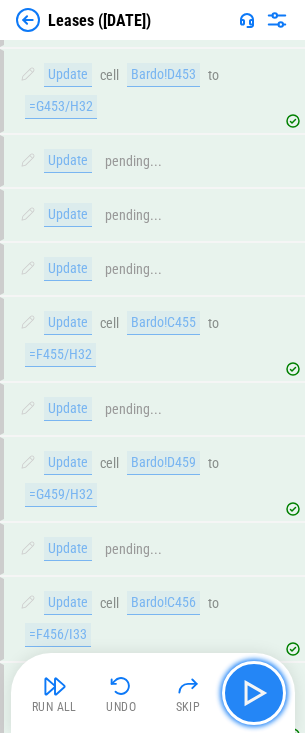 click at bounding box center (254, 693) 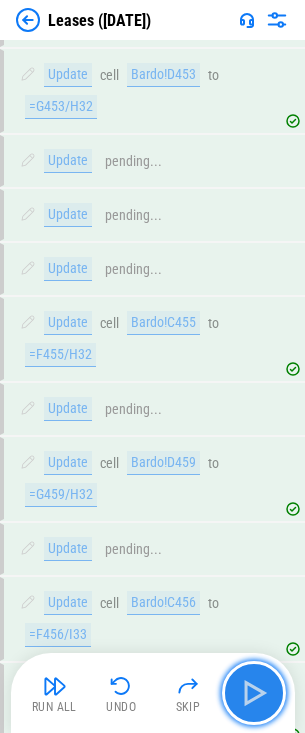 click at bounding box center (254, 693) 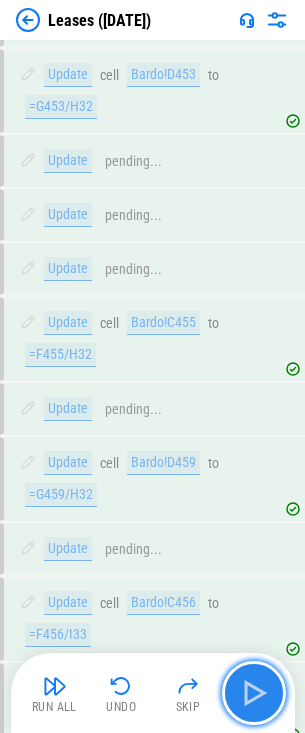 click at bounding box center (254, 693) 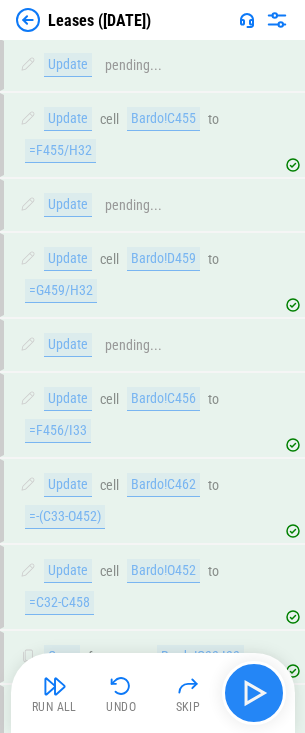scroll, scrollTop: 7603, scrollLeft: 0, axis: vertical 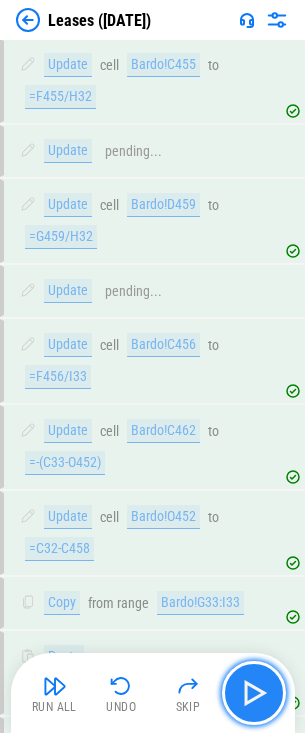click at bounding box center [254, 693] 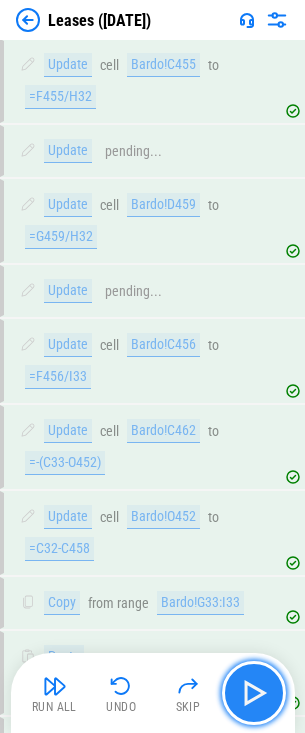 click at bounding box center (254, 693) 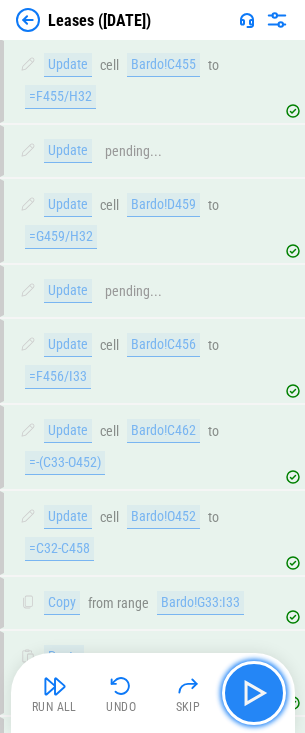 click at bounding box center (254, 693) 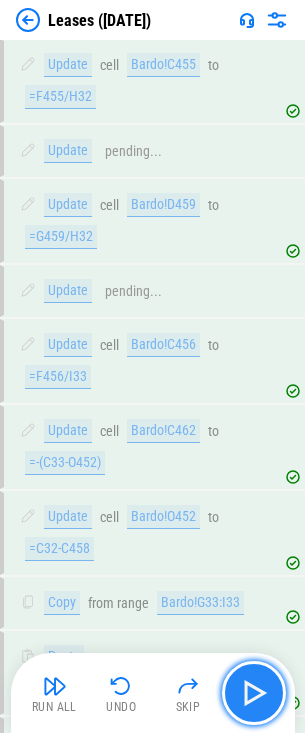 click at bounding box center [254, 693] 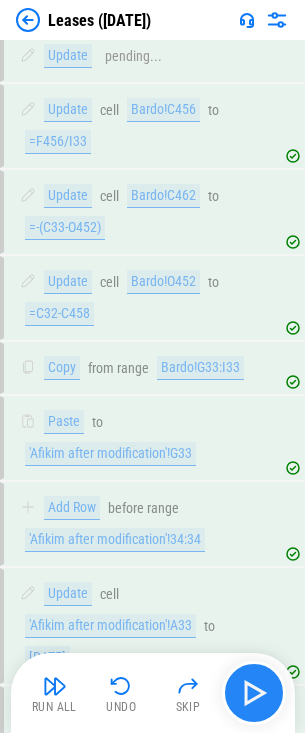scroll, scrollTop: 7839, scrollLeft: 0, axis: vertical 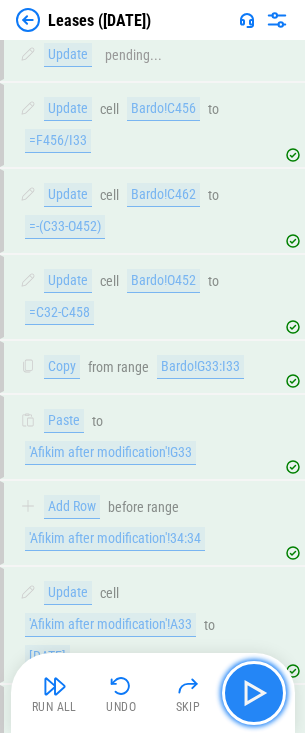 click at bounding box center [254, 693] 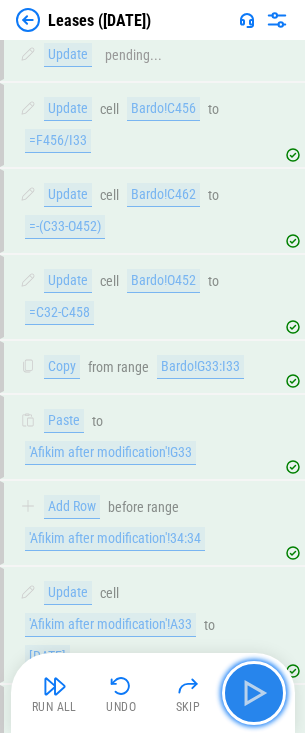 click at bounding box center (254, 693) 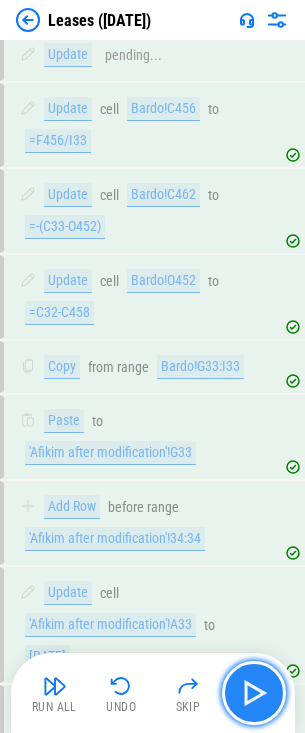 click at bounding box center (254, 693) 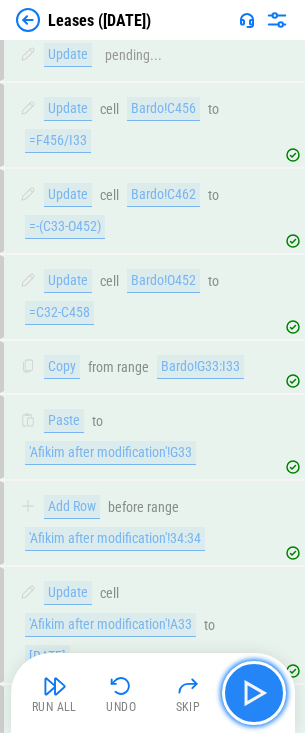 click at bounding box center (254, 693) 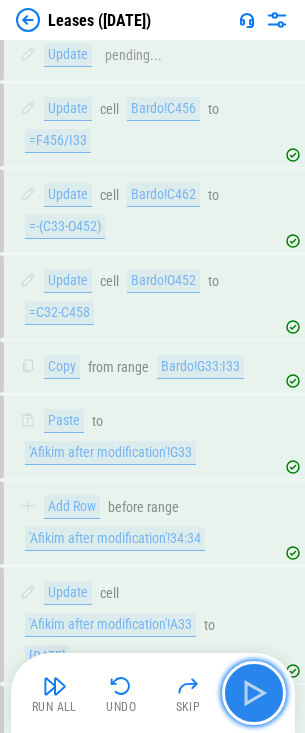 click at bounding box center [254, 693] 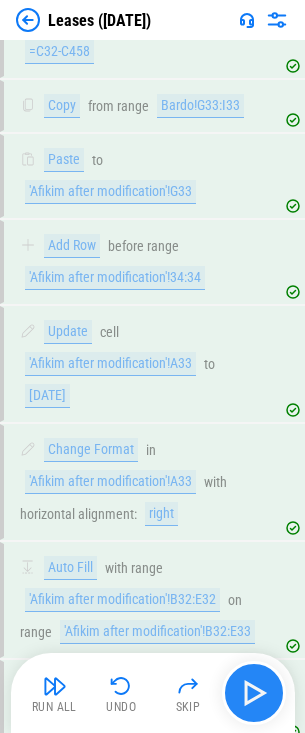 scroll, scrollTop: 8113, scrollLeft: 0, axis: vertical 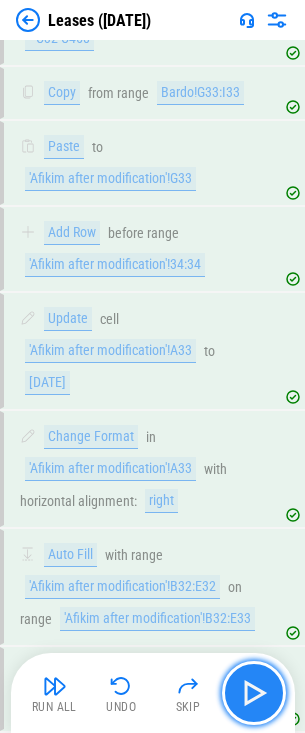 click at bounding box center (254, 693) 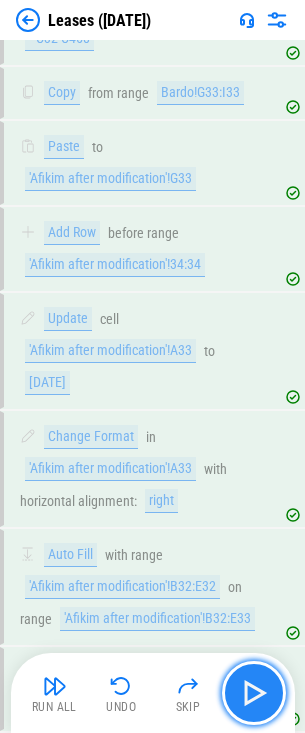 click at bounding box center [254, 693] 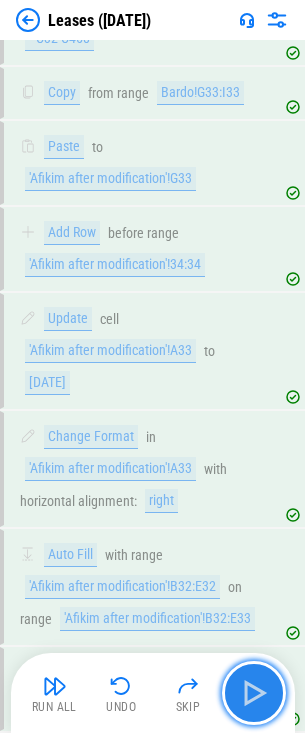 click at bounding box center [254, 693] 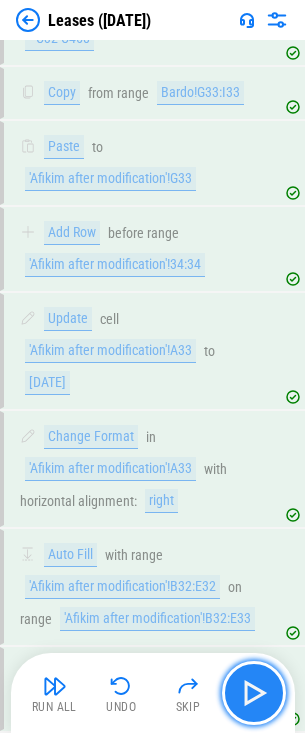 click at bounding box center [254, 693] 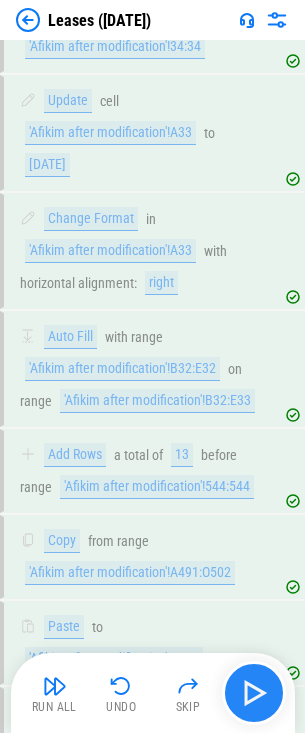 scroll, scrollTop: 8333, scrollLeft: 0, axis: vertical 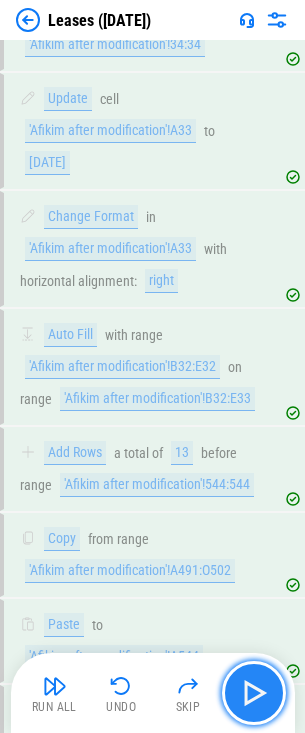 click at bounding box center (254, 693) 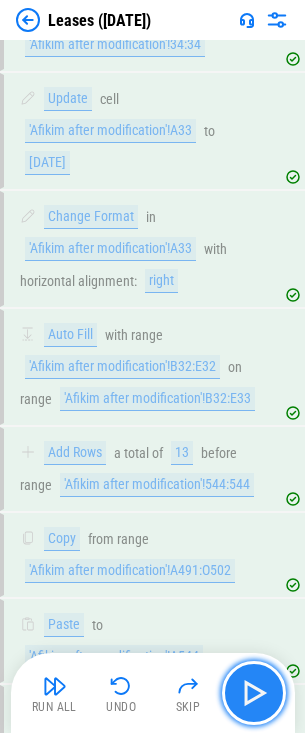 click at bounding box center [254, 693] 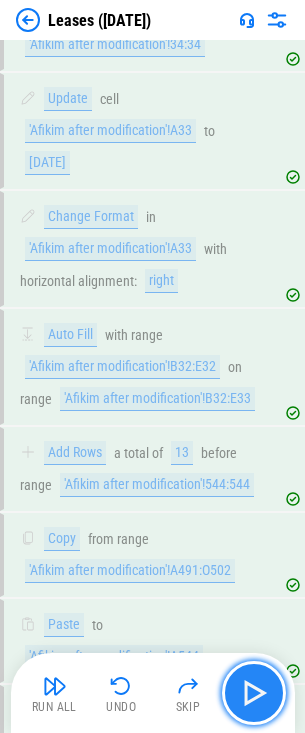 click at bounding box center [254, 693] 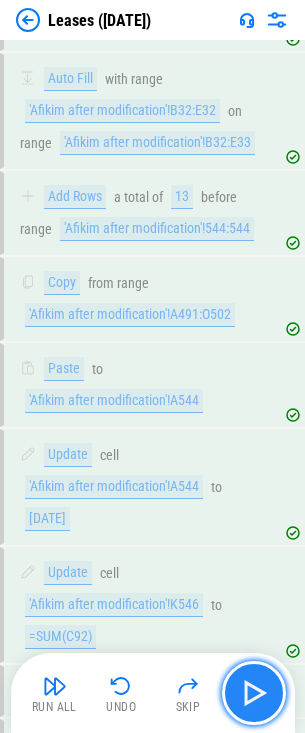 scroll, scrollTop: 8623, scrollLeft: 0, axis: vertical 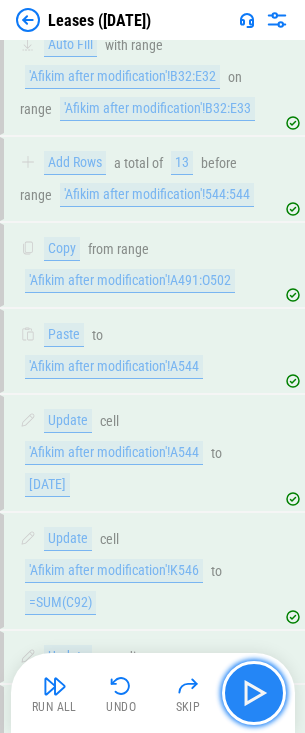 click at bounding box center [254, 693] 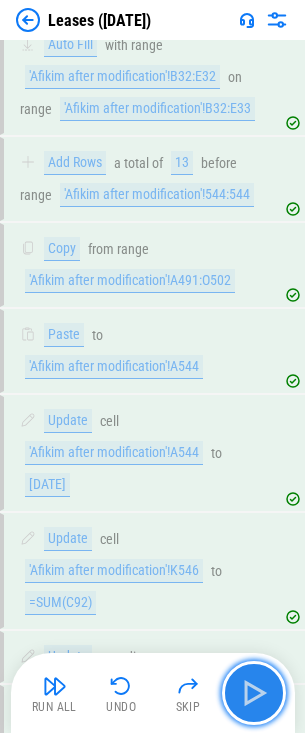 click at bounding box center (254, 693) 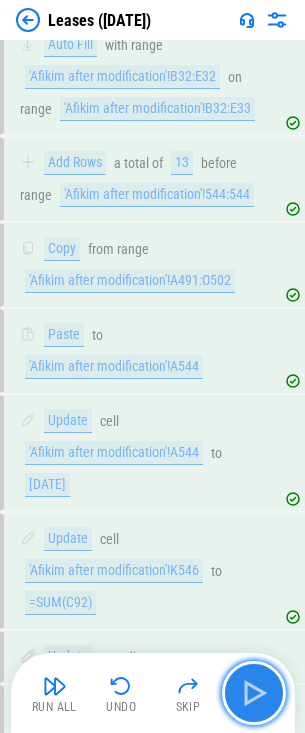 click at bounding box center [254, 693] 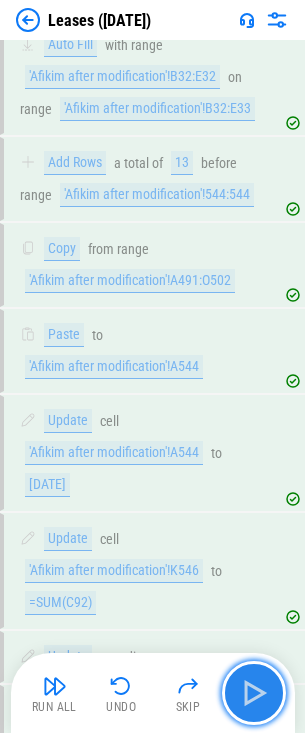click at bounding box center [254, 693] 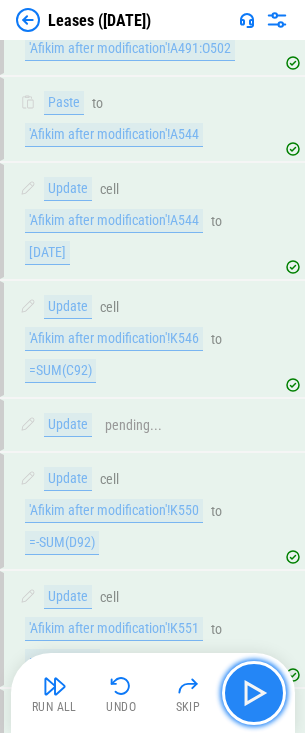scroll, scrollTop: 8859, scrollLeft: 0, axis: vertical 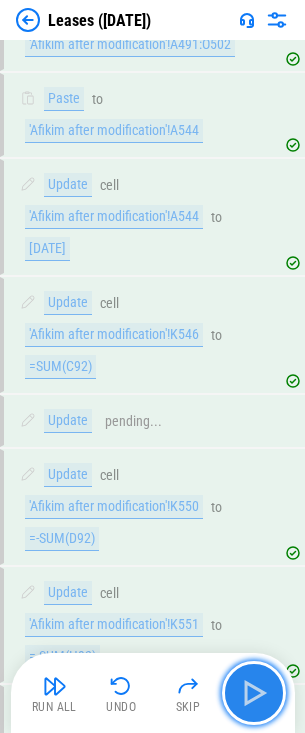 click at bounding box center (254, 693) 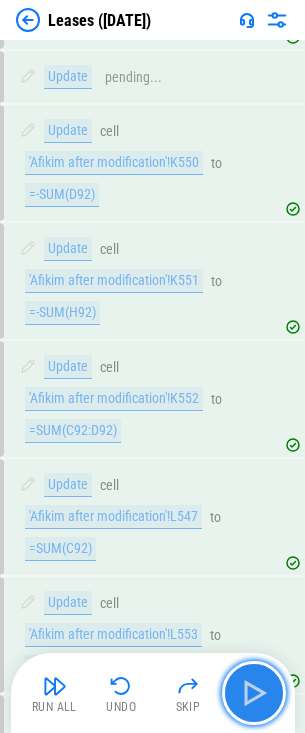 click at bounding box center [254, 693] 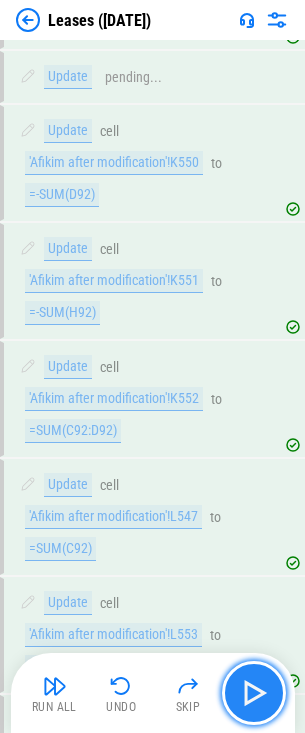 click at bounding box center (254, 693) 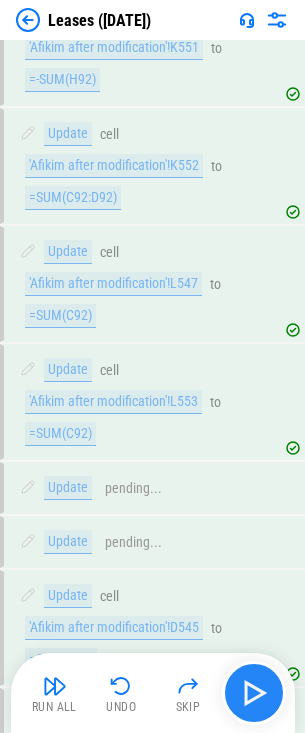 scroll, scrollTop: 9483, scrollLeft: 0, axis: vertical 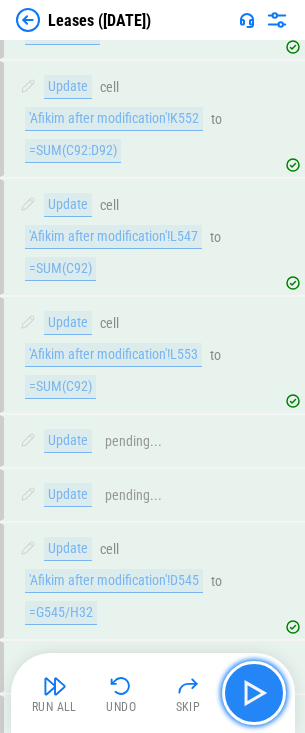 click at bounding box center (254, 693) 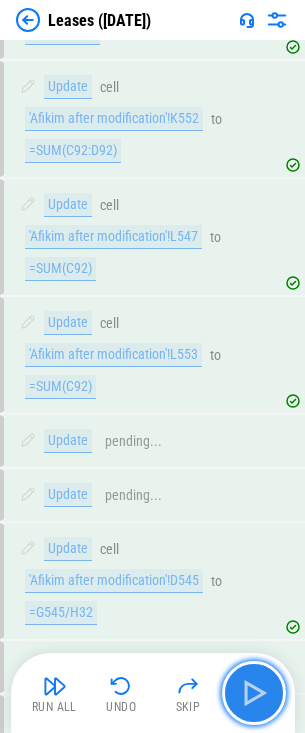 click at bounding box center (254, 693) 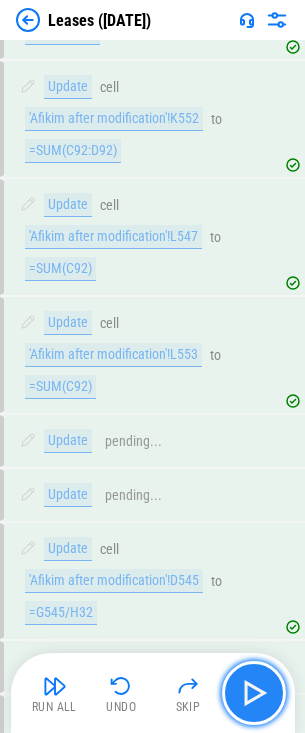 click at bounding box center (254, 693) 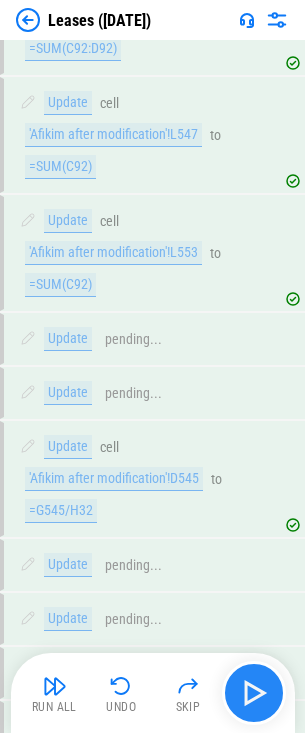 scroll, scrollTop: 9827, scrollLeft: 0, axis: vertical 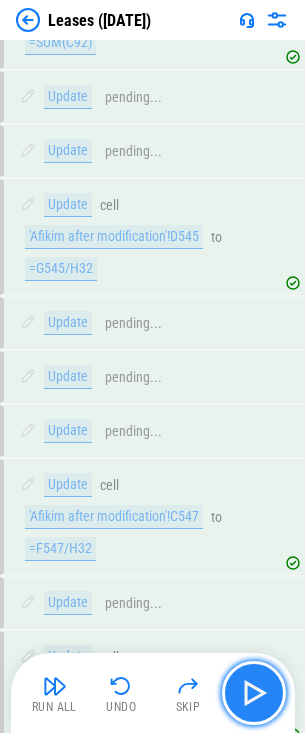 click at bounding box center (254, 693) 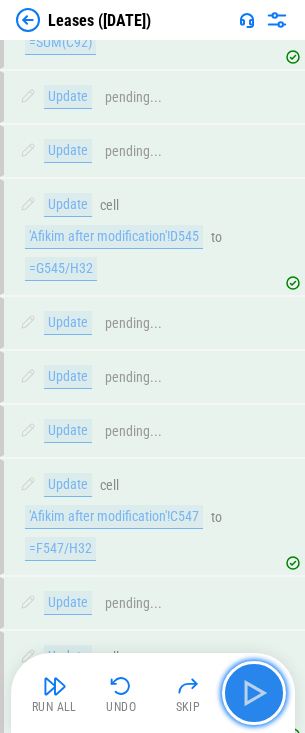 click at bounding box center [254, 693] 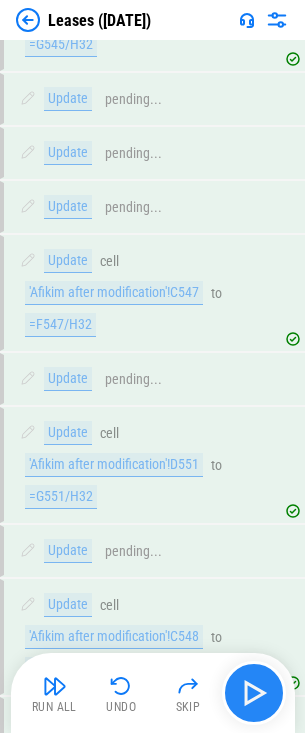 scroll, scrollTop: 10063, scrollLeft: 0, axis: vertical 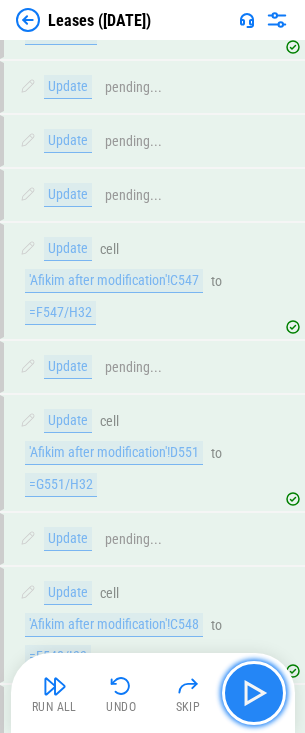 click at bounding box center [254, 693] 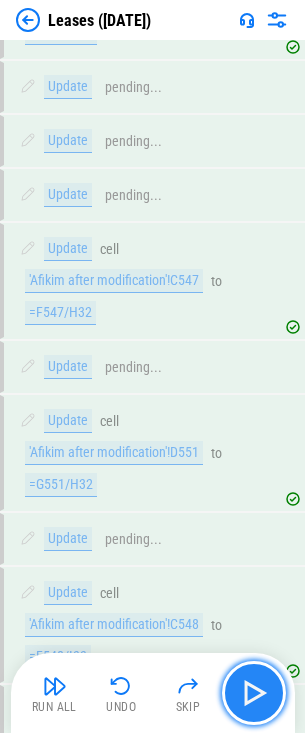 click at bounding box center (254, 693) 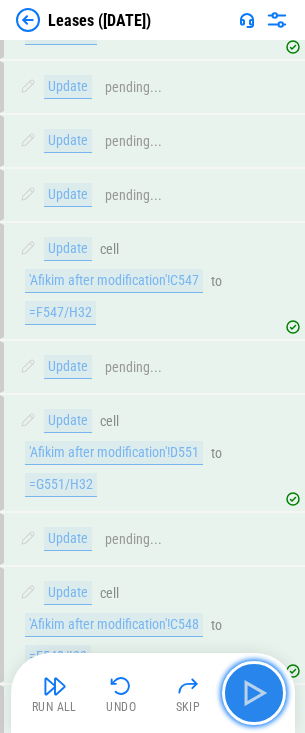 click at bounding box center [254, 693] 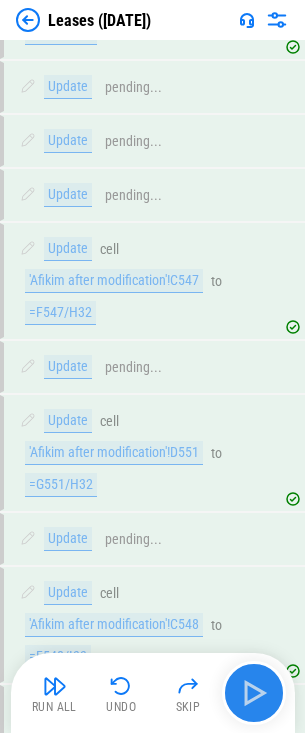 click on "Run All Undo Skip" at bounding box center (155, 693) 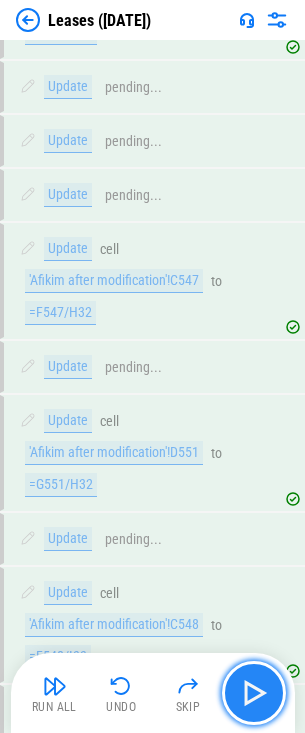 click at bounding box center (254, 693) 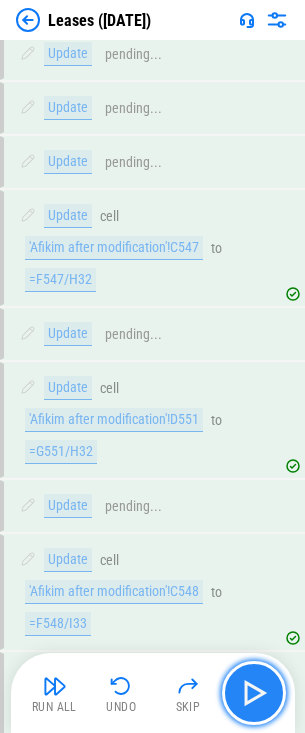 click at bounding box center (254, 693) 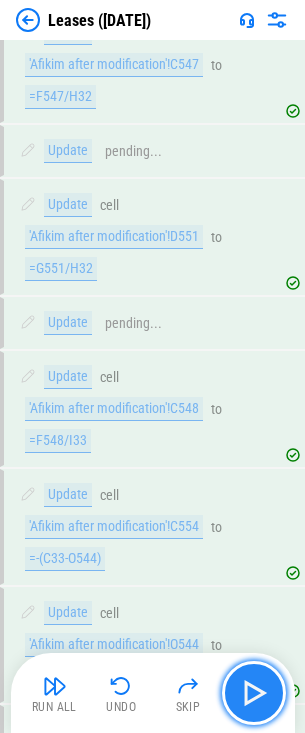 click at bounding box center [254, 693] 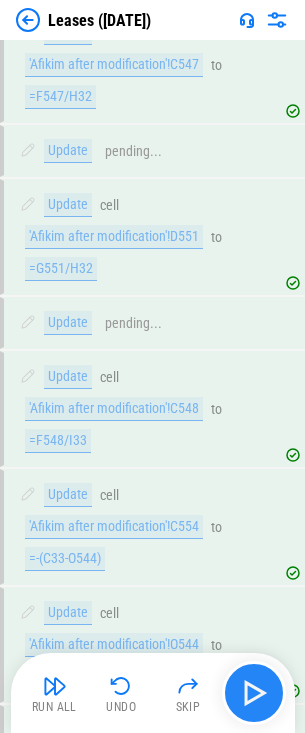scroll, scrollTop: 10305, scrollLeft: 0, axis: vertical 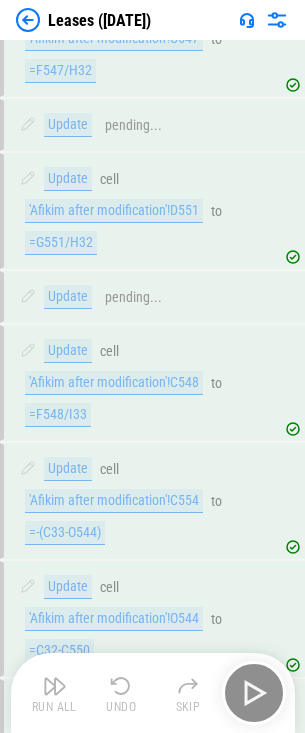 click on "Run All Undo Skip" at bounding box center (155, 693) 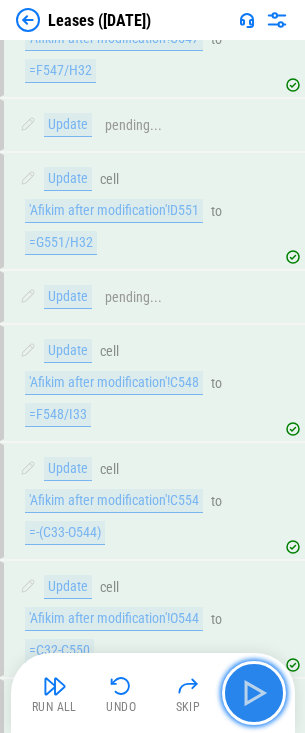 click at bounding box center [254, 693] 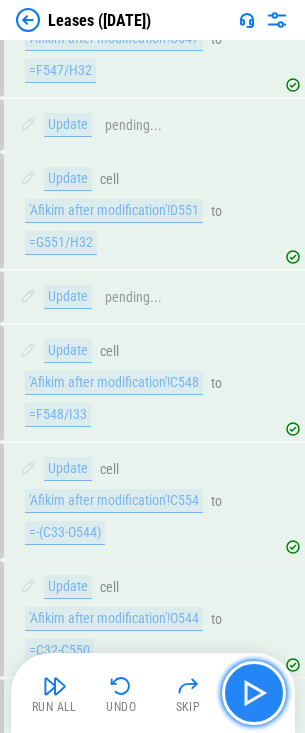 click at bounding box center (254, 693) 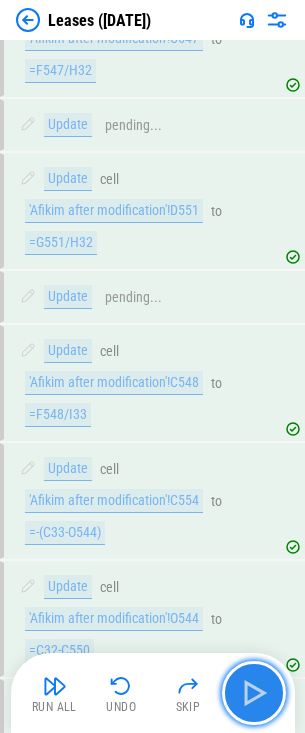 click at bounding box center (254, 693) 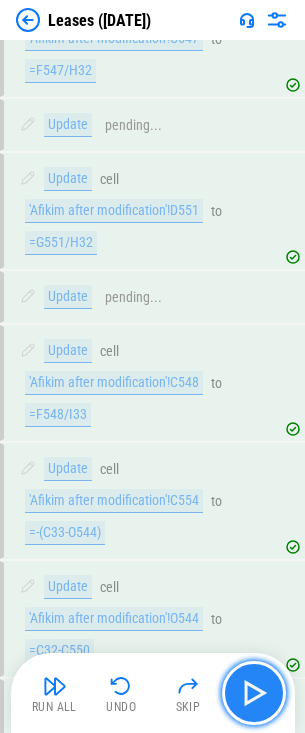 click at bounding box center (254, 693) 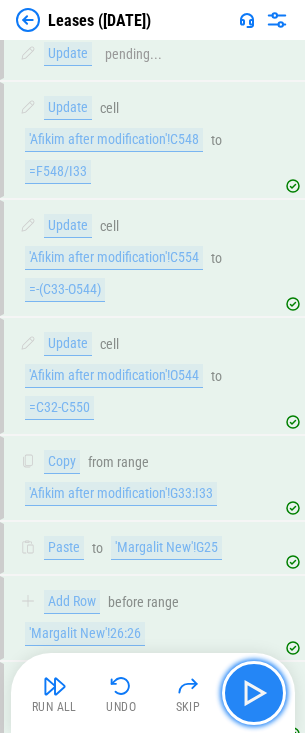 click at bounding box center [254, 693] 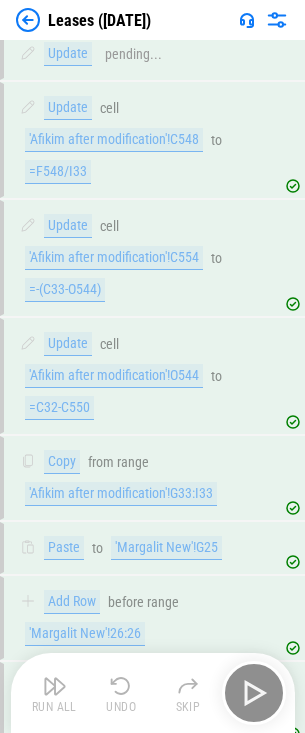 scroll, scrollTop: 10611, scrollLeft: 0, axis: vertical 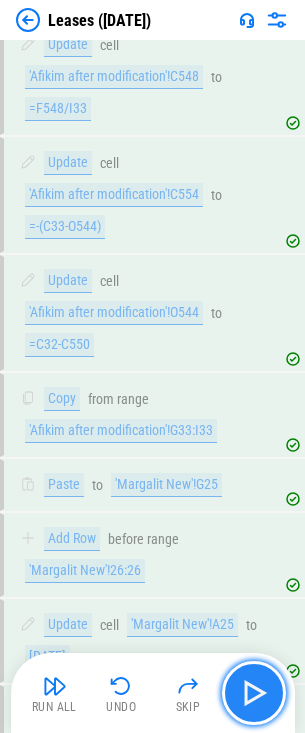 click at bounding box center (254, 693) 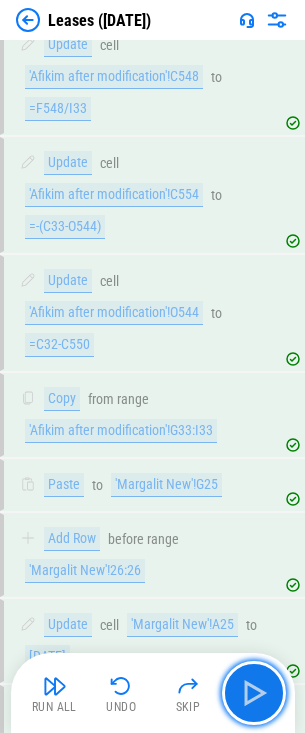 click at bounding box center [254, 693] 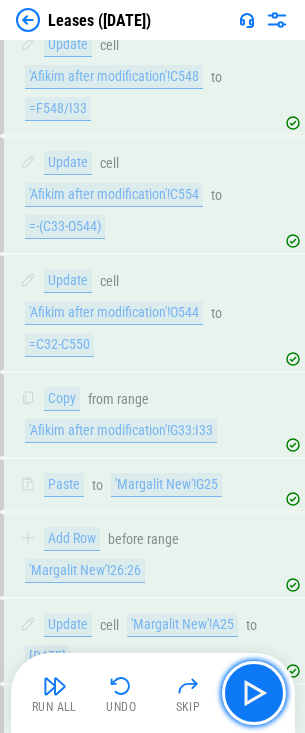 click at bounding box center [254, 693] 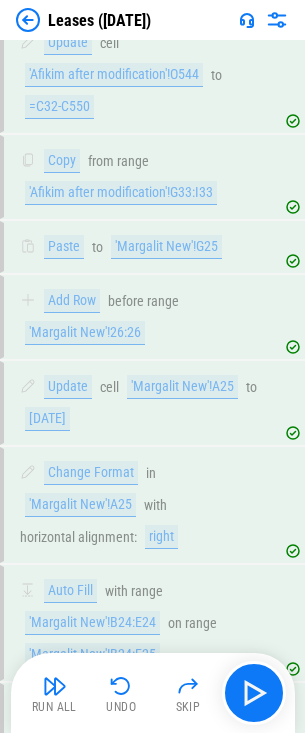 scroll, scrollTop: 10869, scrollLeft: 0, axis: vertical 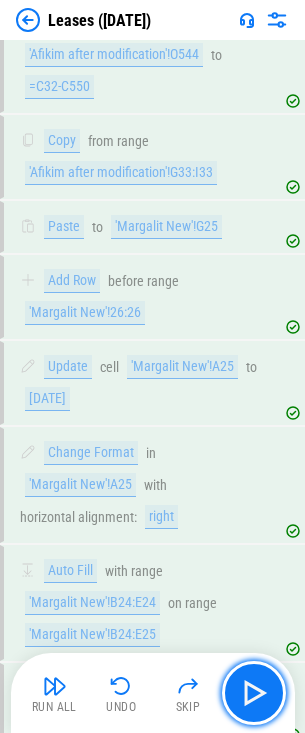click at bounding box center (254, 693) 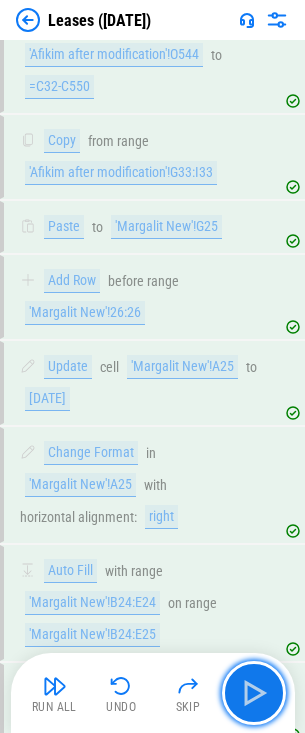 click at bounding box center [254, 693] 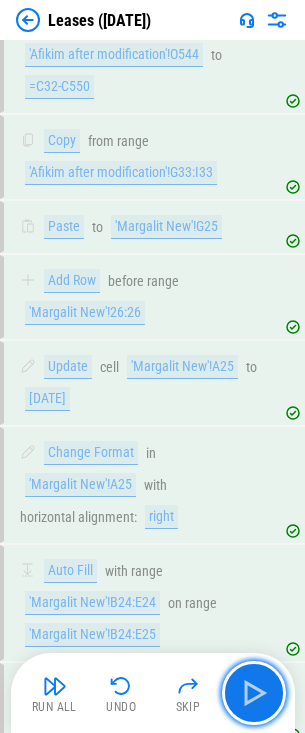 click at bounding box center [254, 693] 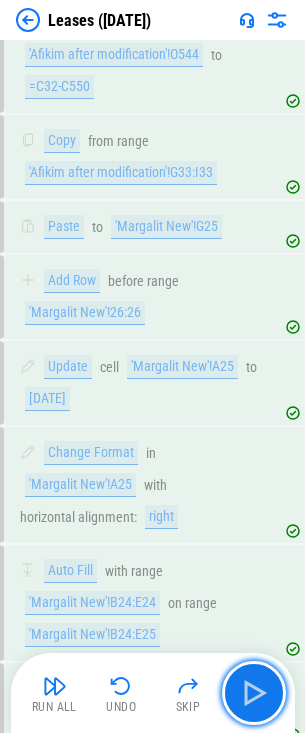 click at bounding box center (254, 693) 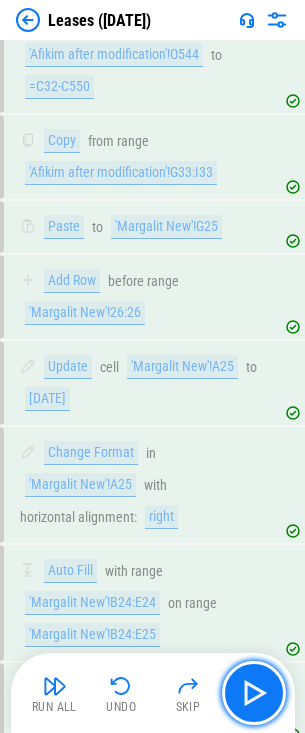 click at bounding box center [254, 693] 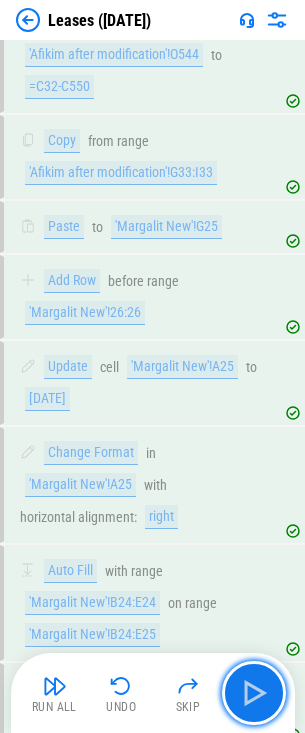 click at bounding box center [254, 693] 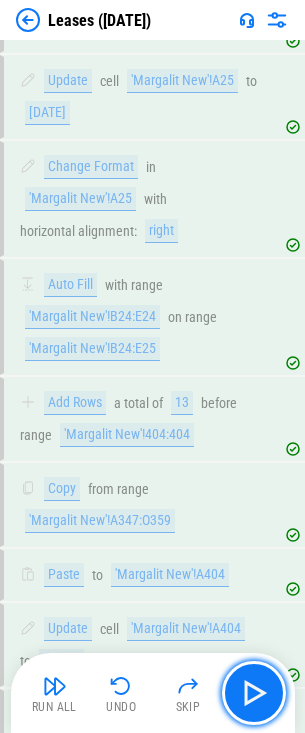 scroll, scrollTop: 11165, scrollLeft: 0, axis: vertical 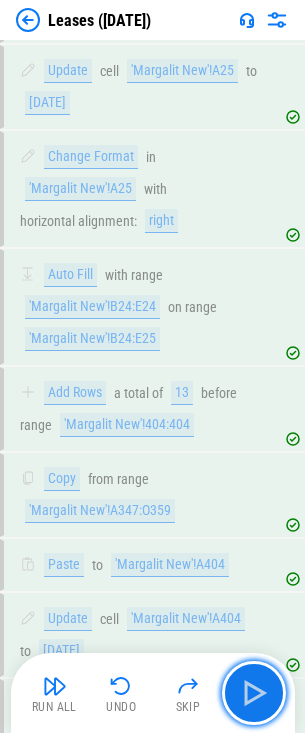 click at bounding box center [254, 693] 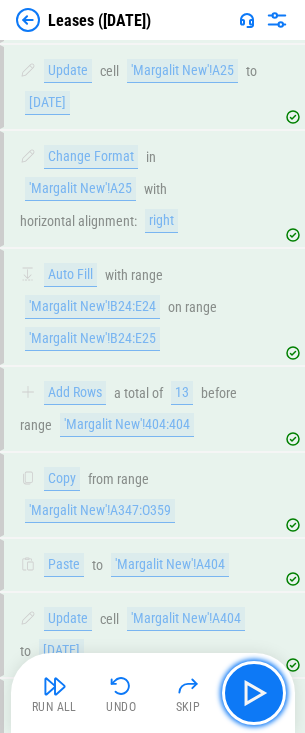 click at bounding box center (254, 693) 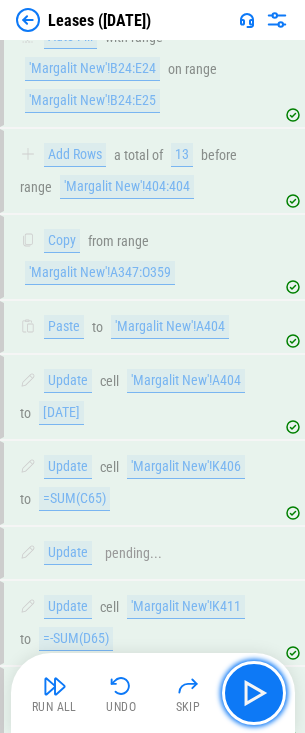 scroll, scrollTop: 11423, scrollLeft: 0, axis: vertical 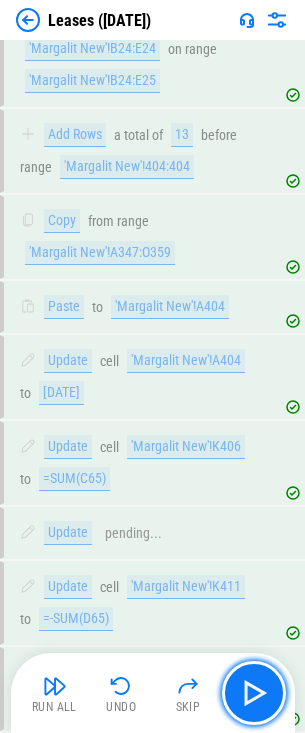 click at bounding box center [254, 693] 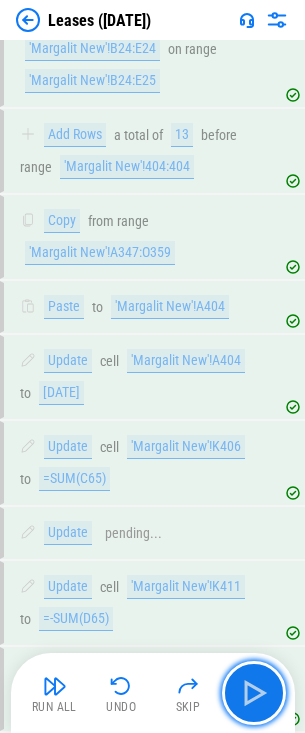 click at bounding box center [254, 693] 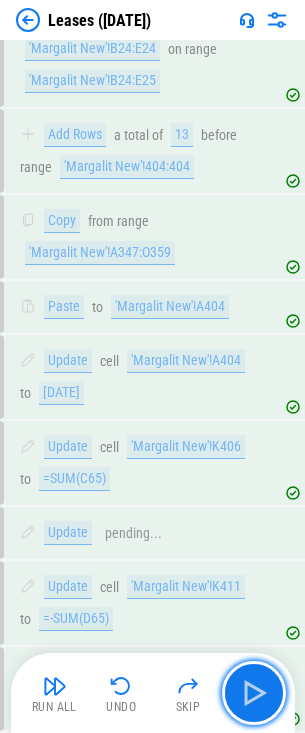 click at bounding box center (254, 693) 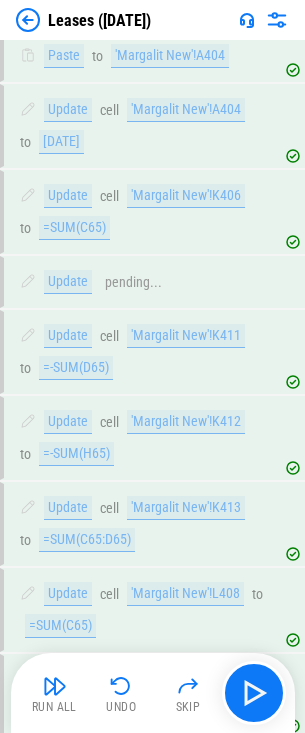 scroll, scrollTop: 11703, scrollLeft: 0, axis: vertical 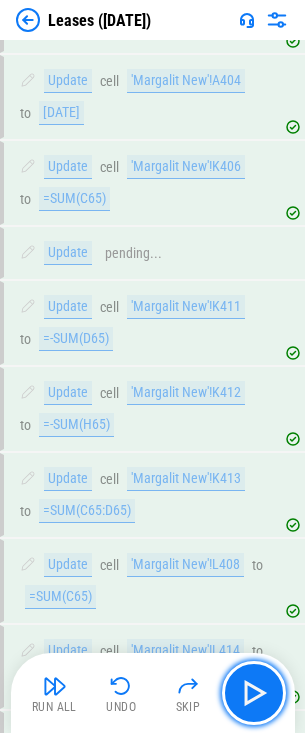 click at bounding box center (254, 693) 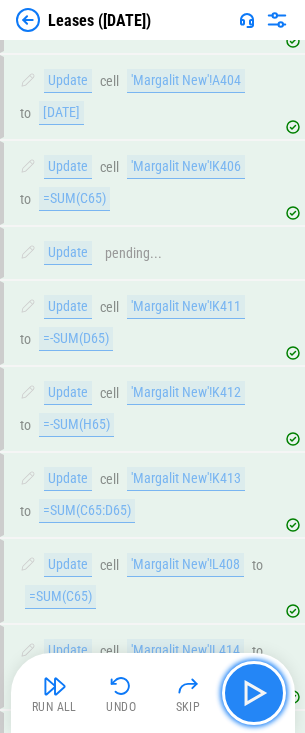 click at bounding box center (254, 693) 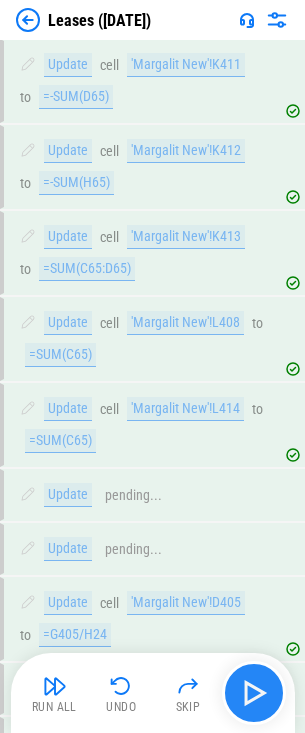 scroll, scrollTop: 11951, scrollLeft: 0, axis: vertical 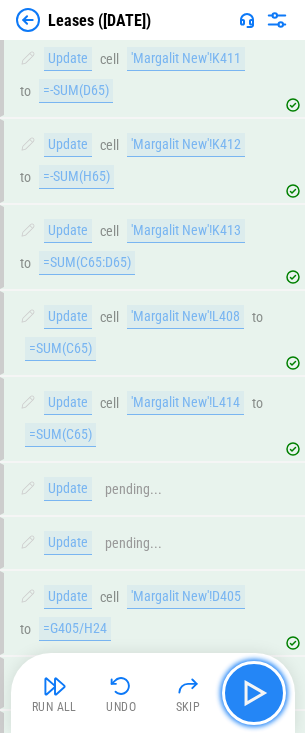click at bounding box center [254, 693] 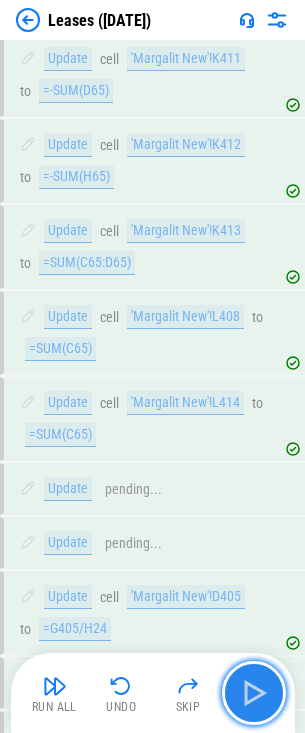 click at bounding box center [254, 693] 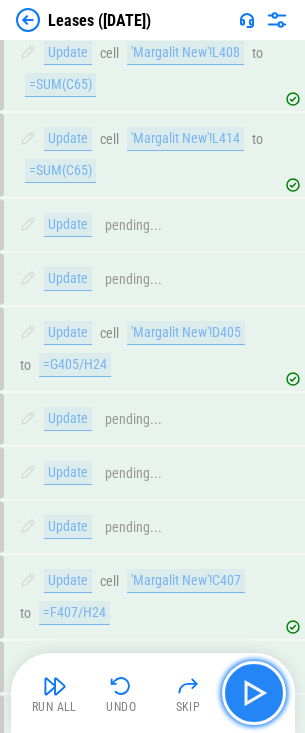 scroll, scrollTop: 12231, scrollLeft: 0, axis: vertical 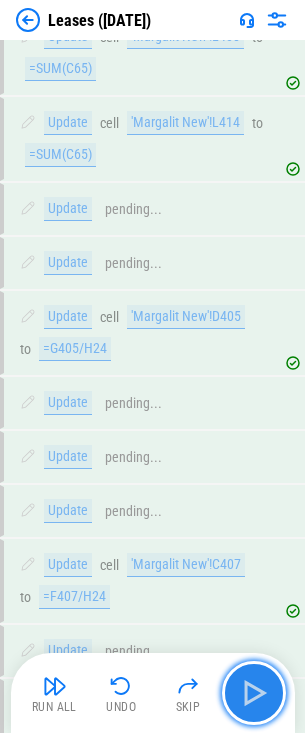 click at bounding box center [254, 693] 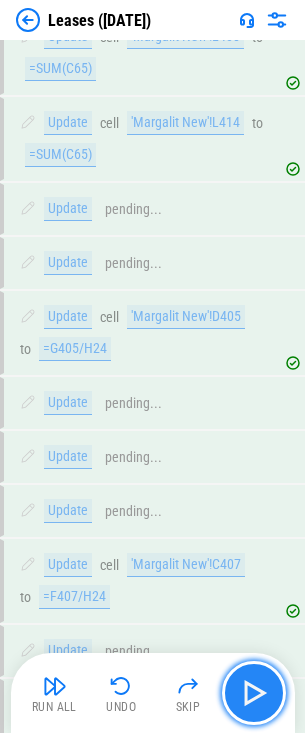 click at bounding box center [254, 693] 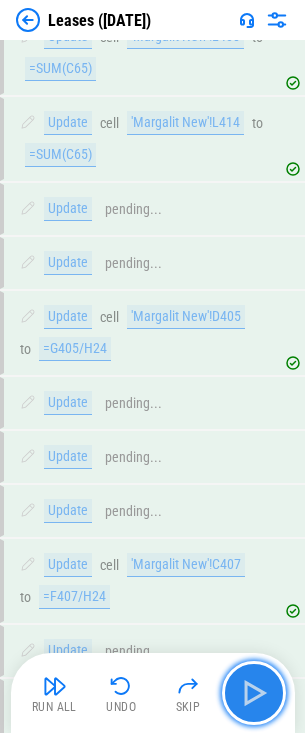 click at bounding box center [254, 693] 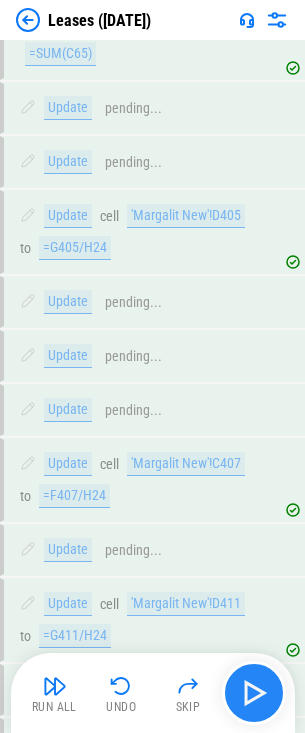 scroll, scrollTop: 12489, scrollLeft: 0, axis: vertical 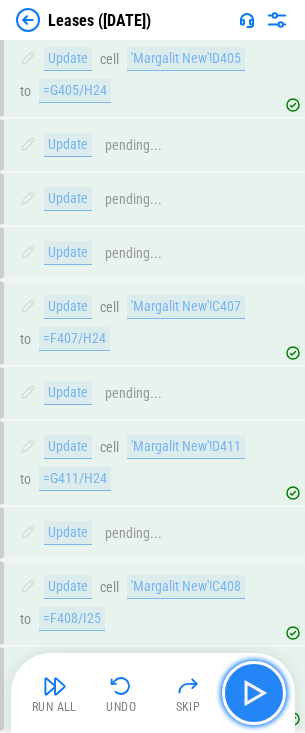 click at bounding box center (254, 693) 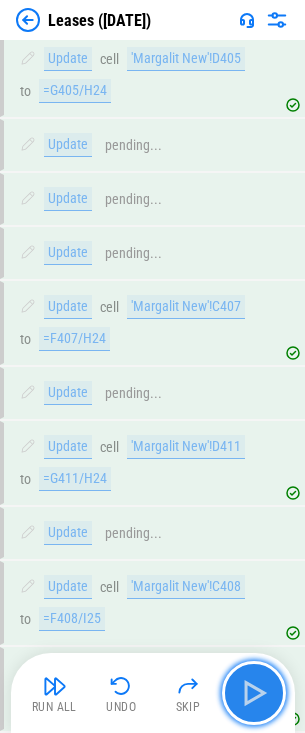 click at bounding box center (254, 693) 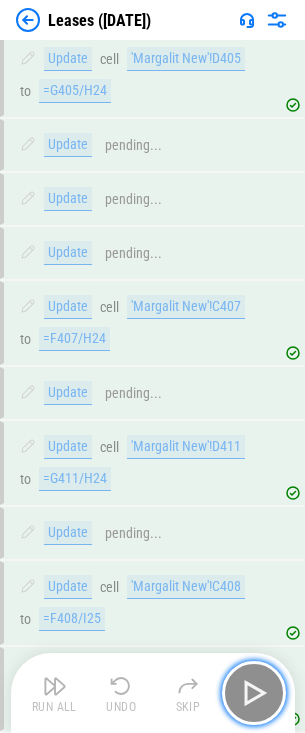 click at bounding box center [254, 693] 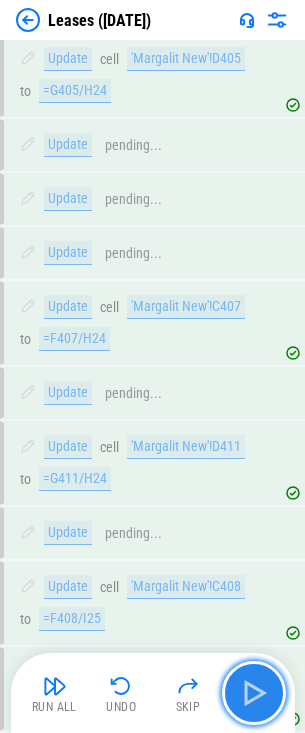 click at bounding box center [254, 693] 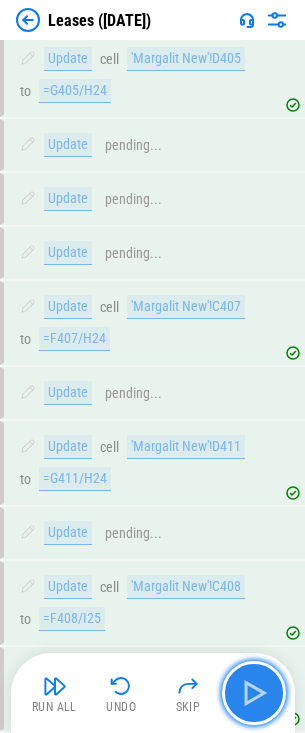 click at bounding box center [254, 693] 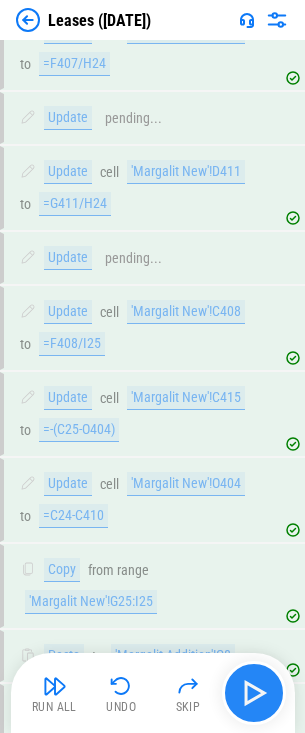 scroll, scrollTop: 12785, scrollLeft: 0, axis: vertical 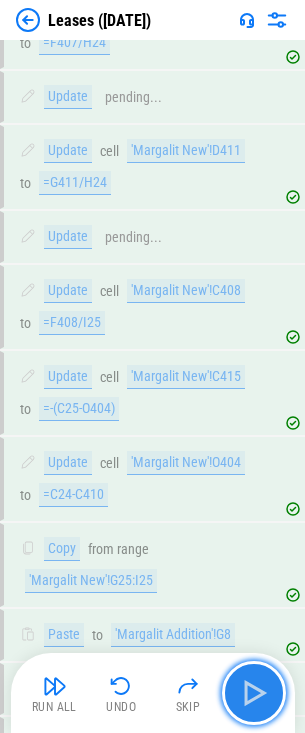click at bounding box center [254, 693] 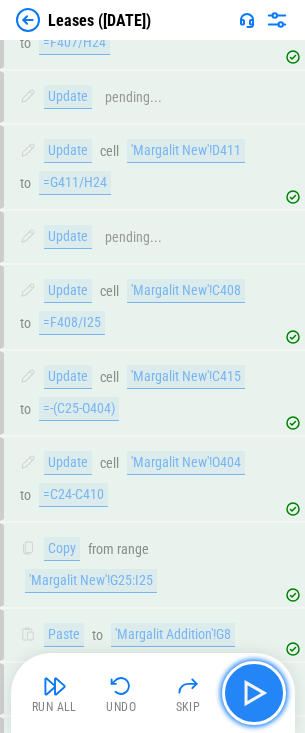 click at bounding box center [254, 693] 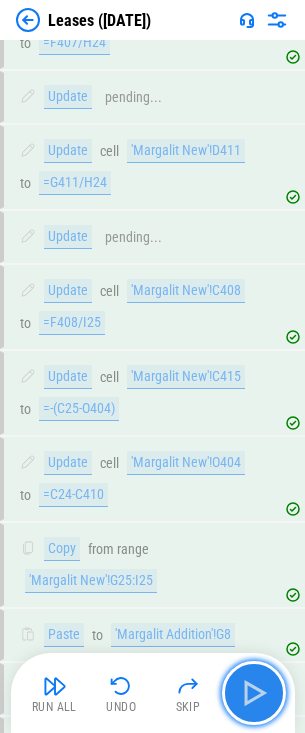 click at bounding box center [254, 693] 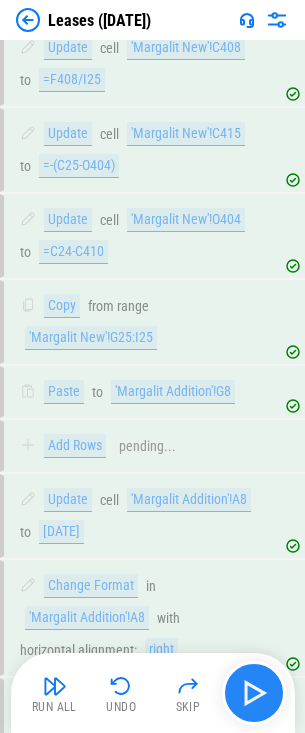 scroll, scrollTop: 13091, scrollLeft: 0, axis: vertical 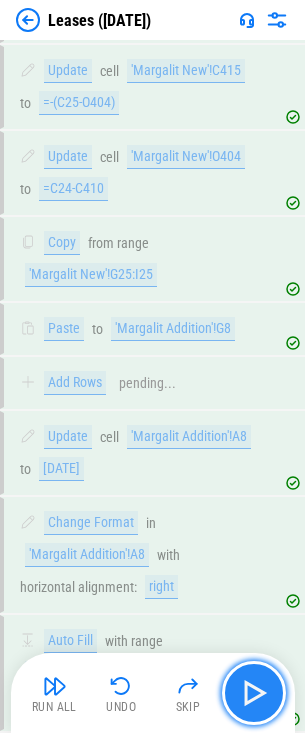 click at bounding box center (254, 693) 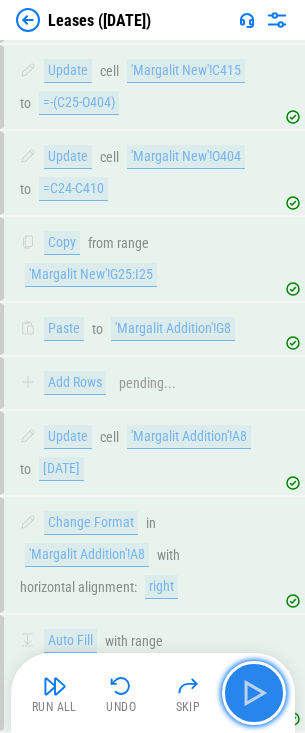 click at bounding box center (254, 693) 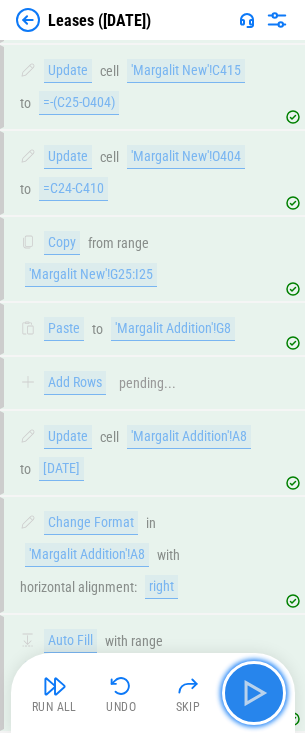click at bounding box center [254, 693] 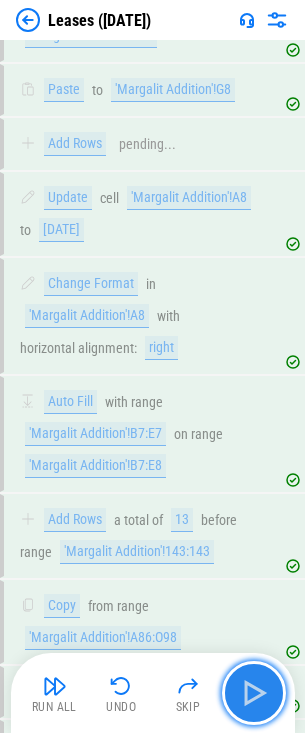 scroll, scrollTop: 13349, scrollLeft: 0, axis: vertical 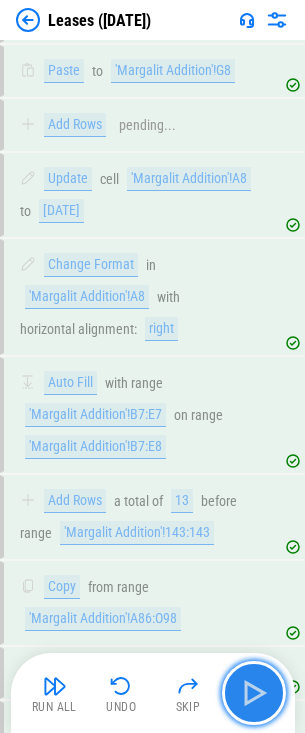 click at bounding box center (254, 693) 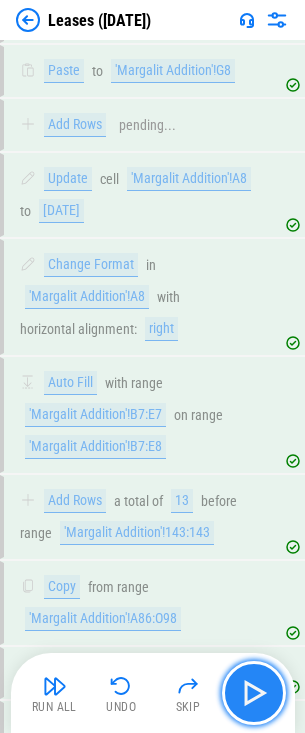 click at bounding box center [254, 693] 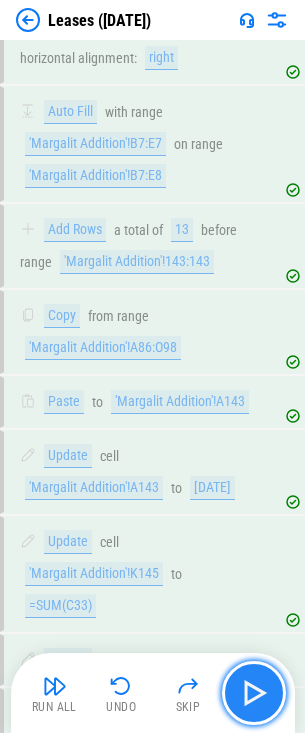 scroll, scrollTop: 13639, scrollLeft: 0, axis: vertical 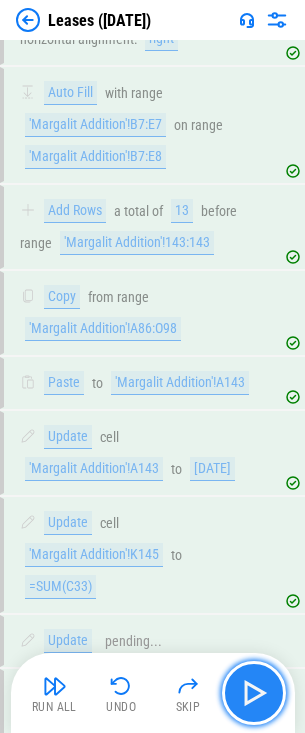click at bounding box center [254, 693] 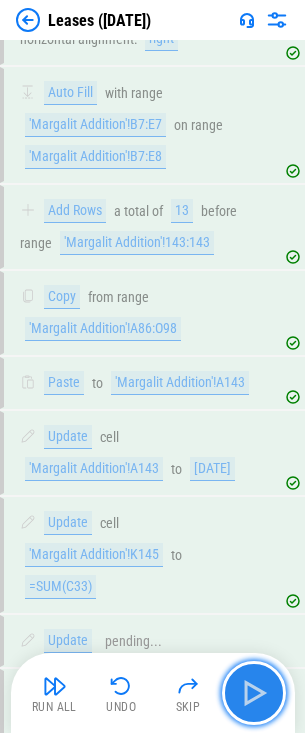 click at bounding box center (254, 693) 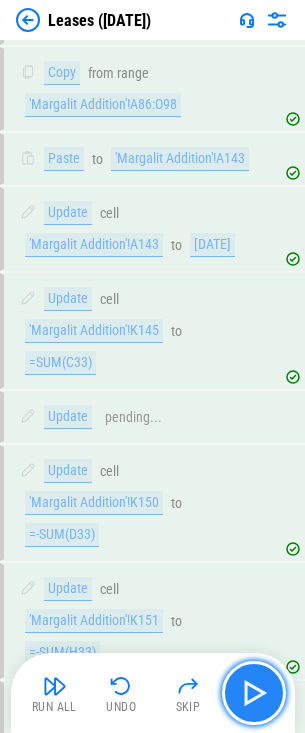scroll, scrollTop: 13875, scrollLeft: 0, axis: vertical 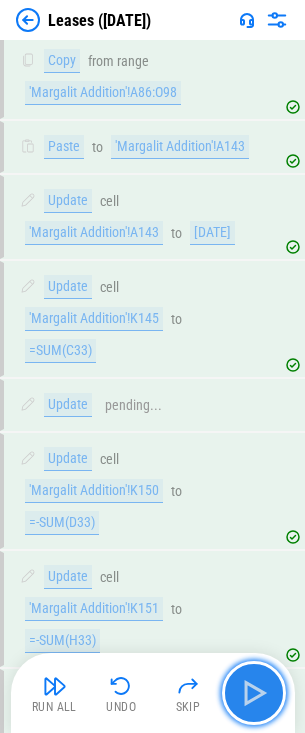 click at bounding box center [254, 693] 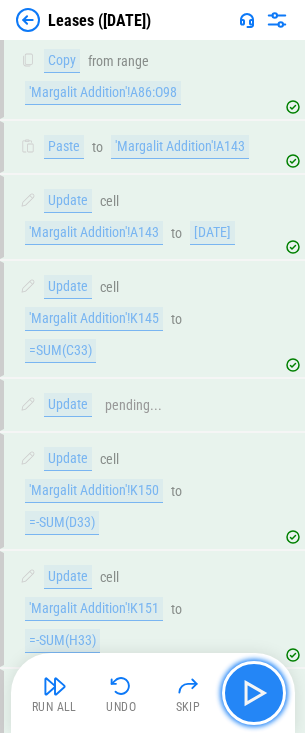 click at bounding box center (254, 693) 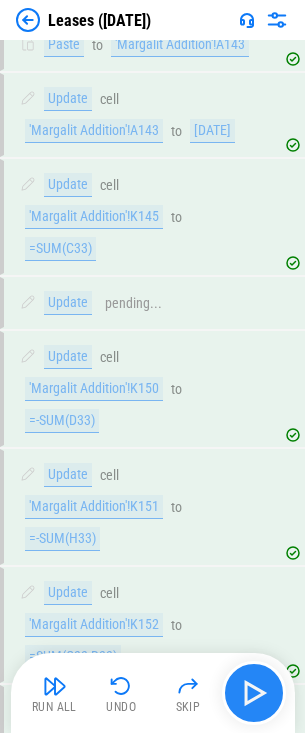 scroll, scrollTop: 14219, scrollLeft: 0, axis: vertical 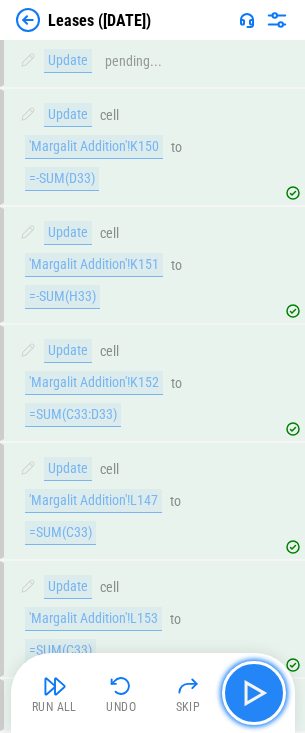 click at bounding box center (254, 693) 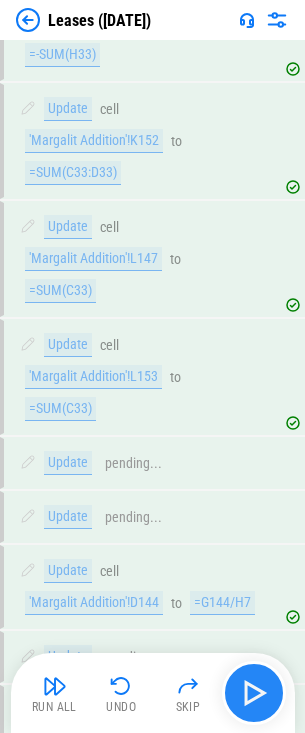 scroll, scrollTop: 14467, scrollLeft: 0, axis: vertical 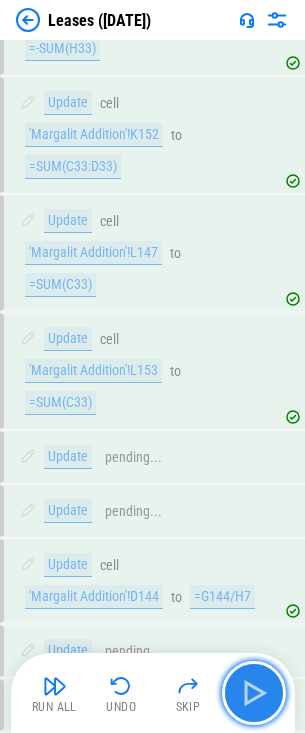 click at bounding box center (254, 693) 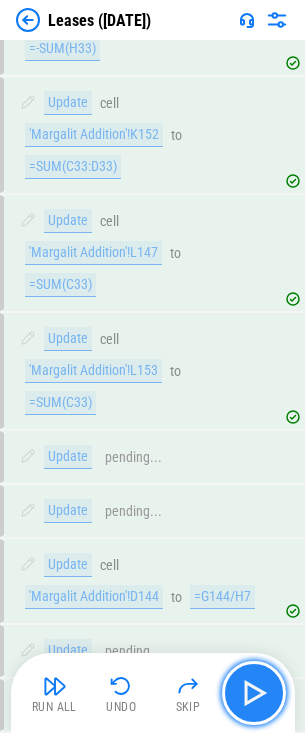 click at bounding box center (254, 693) 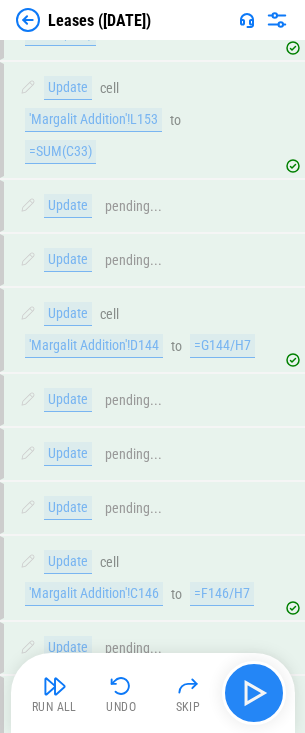 scroll, scrollTop: 14747, scrollLeft: 0, axis: vertical 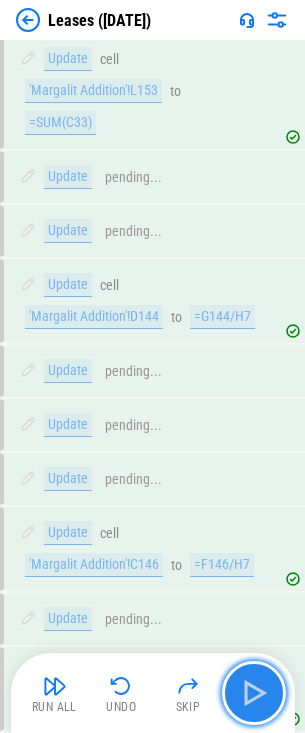 click at bounding box center (254, 693) 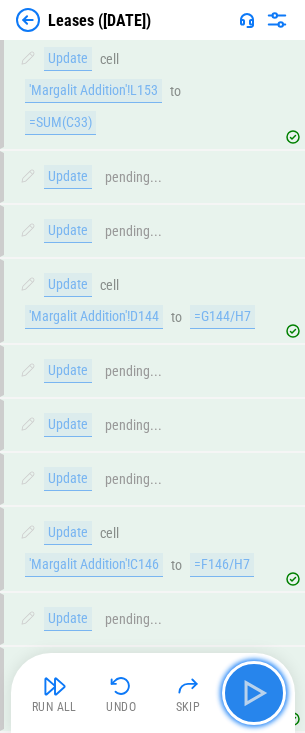 click at bounding box center [254, 693] 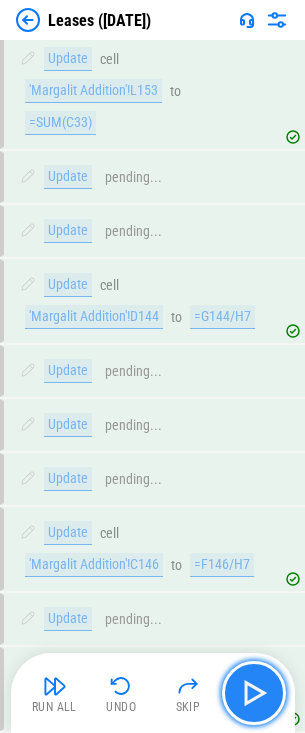 click at bounding box center [254, 693] 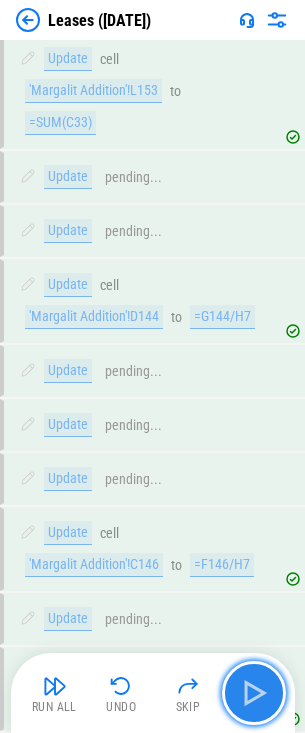click at bounding box center [254, 693] 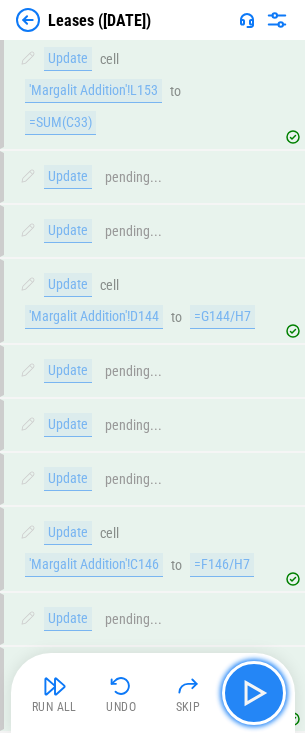 click at bounding box center (254, 693) 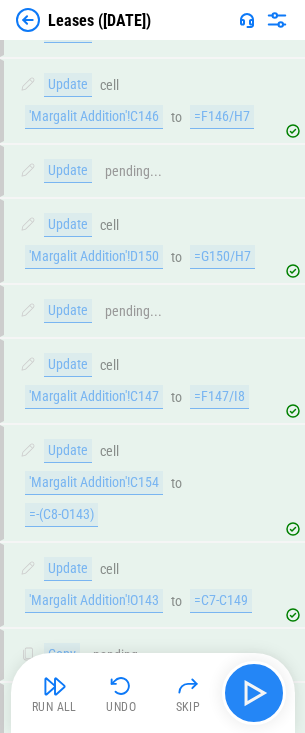 scroll, scrollTop: 15199, scrollLeft: 0, axis: vertical 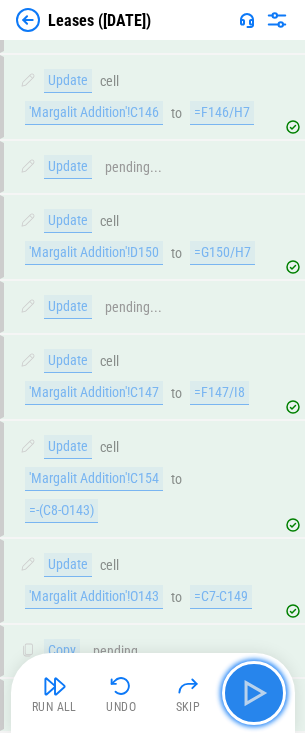 click at bounding box center [254, 693] 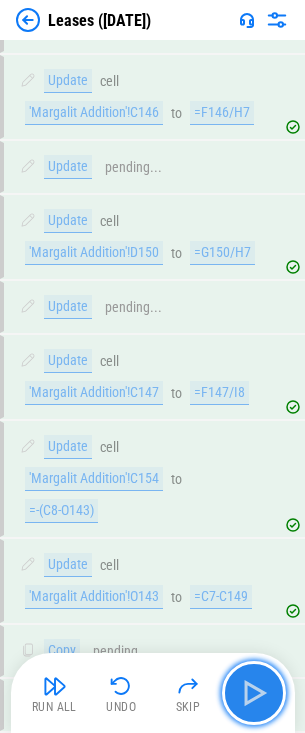 click at bounding box center [254, 693] 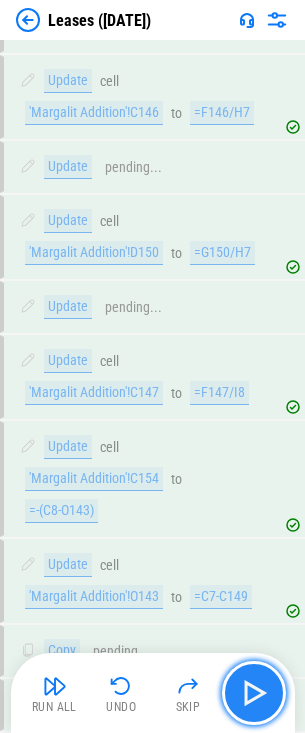 click at bounding box center (254, 693) 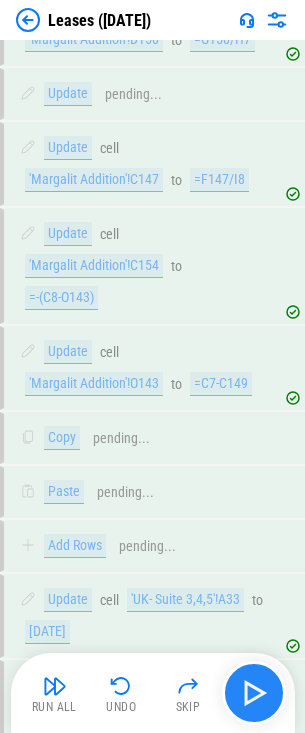 scroll, scrollTop: 15419, scrollLeft: 0, axis: vertical 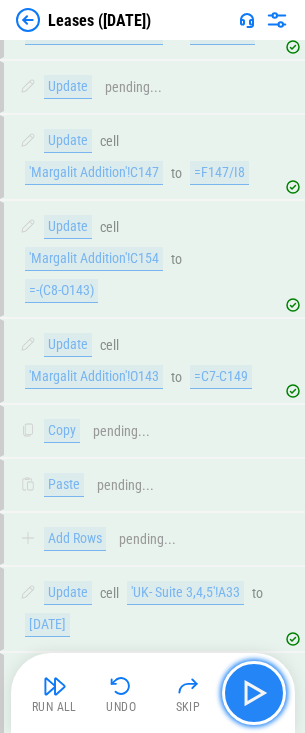 click at bounding box center [254, 693] 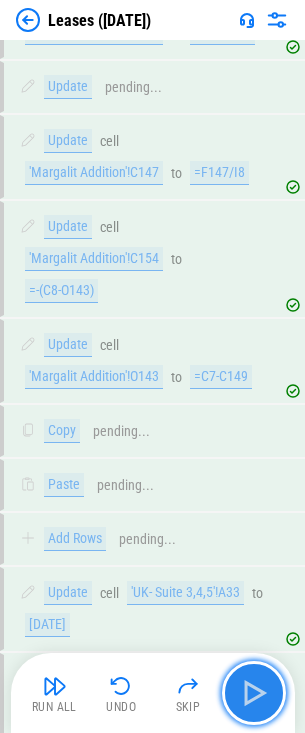 click at bounding box center [254, 693] 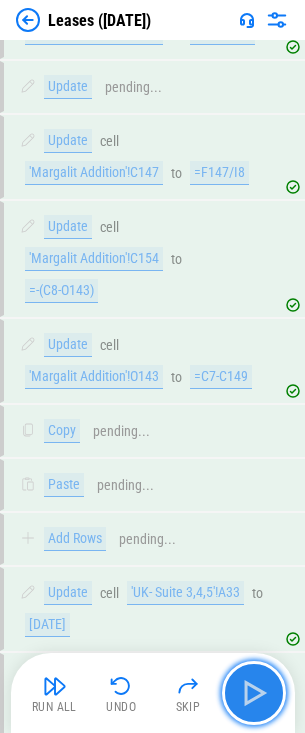 click at bounding box center [254, 693] 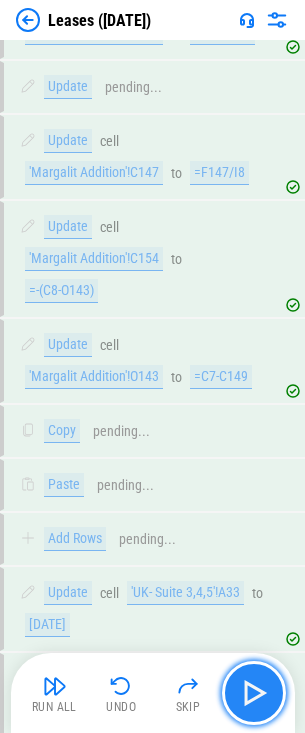 click at bounding box center [254, 693] 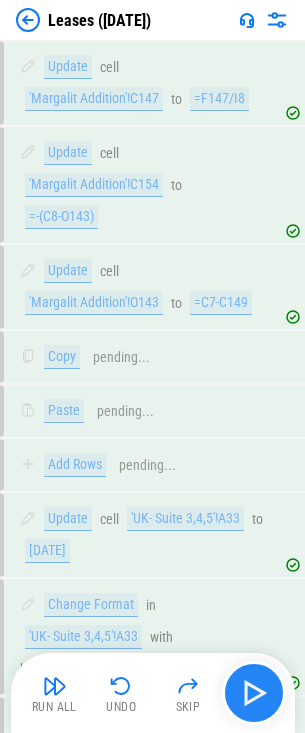 scroll, scrollTop: 15677, scrollLeft: 0, axis: vertical 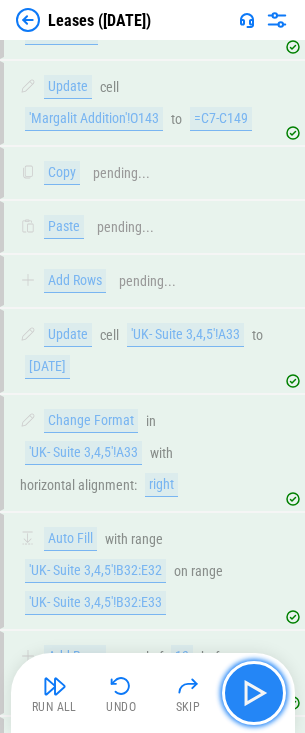 click at bounding box center [254, 693] 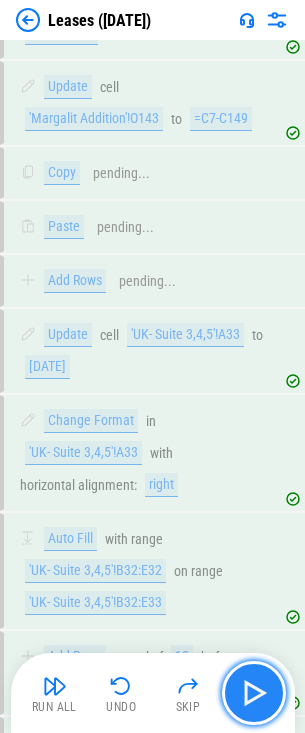 click at bounding box center [254, 693] 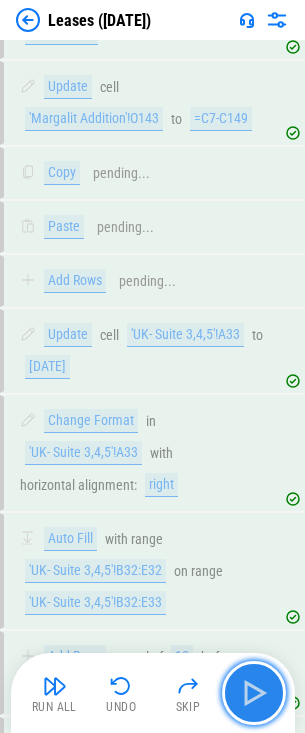 click at bounding box center (254, 693) 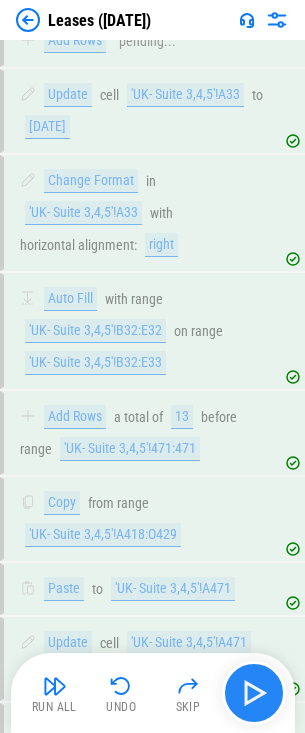 scroll, scrollTop: 15973, scrollLeft: 0, axis: vertical 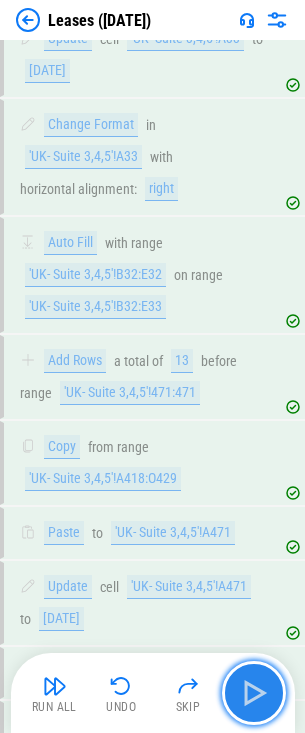 click at bounding box center (254, 693) 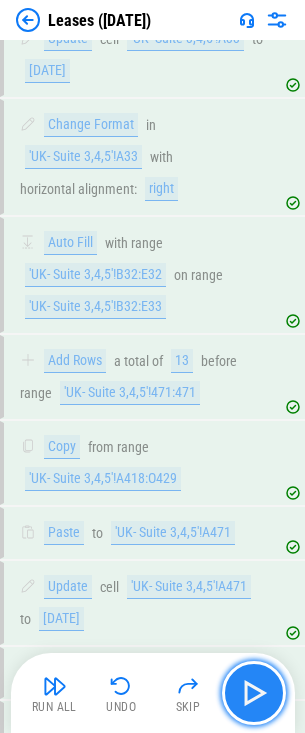 click at bounding box center [254, 693] 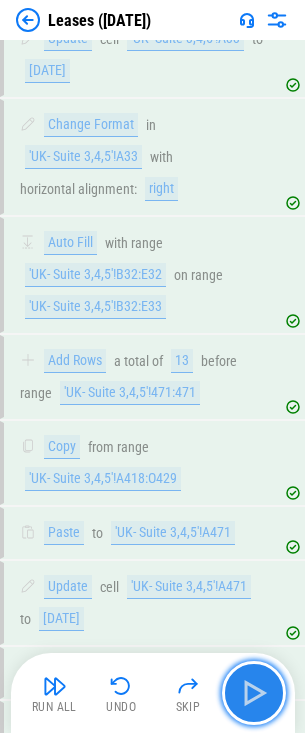 click at bounding box center [254, 693] 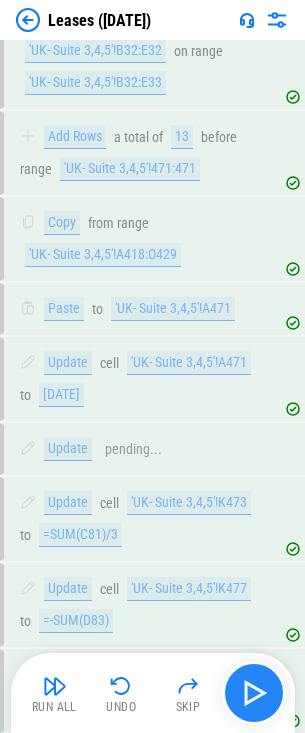 scroll, scrollTop: 16231, scrollLeft: 0, axis: vertical 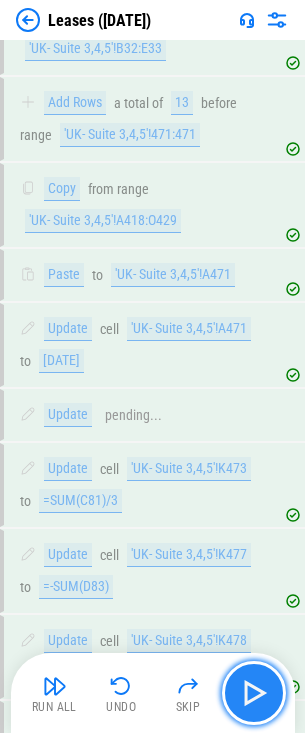 click at bounding box center [254, 693] 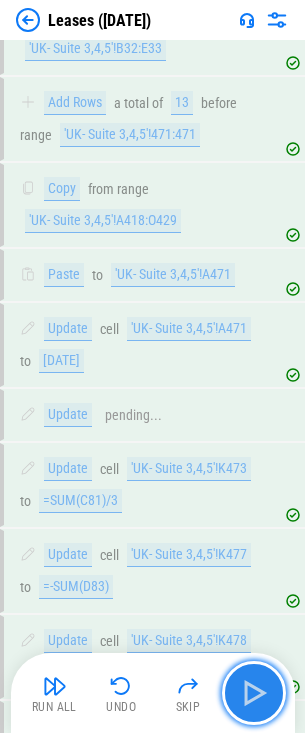 click at bounding box center (254, 693) 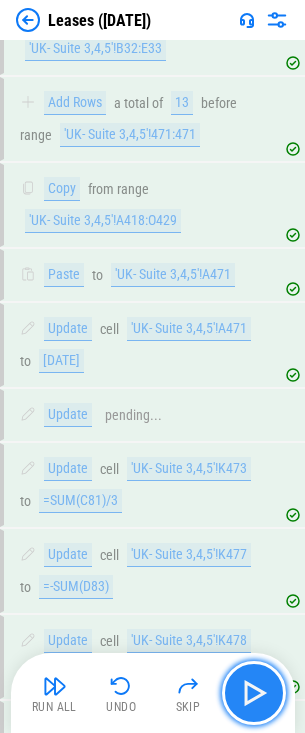click at bounding box center [254, 693] 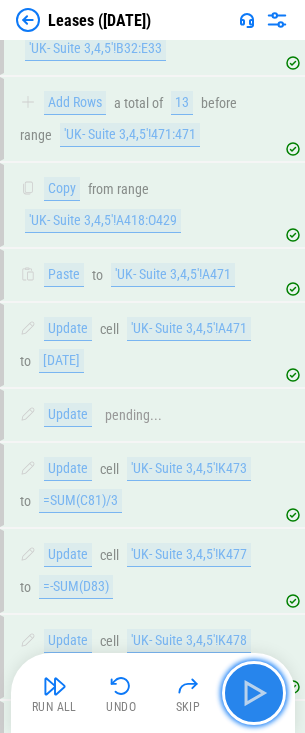 click at bounding box center [254, 693] 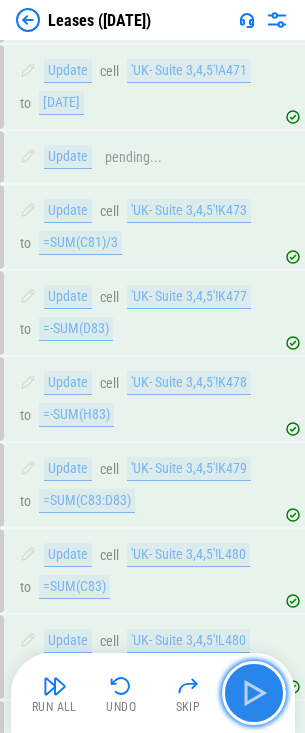 click at bounding box center [254, 693] 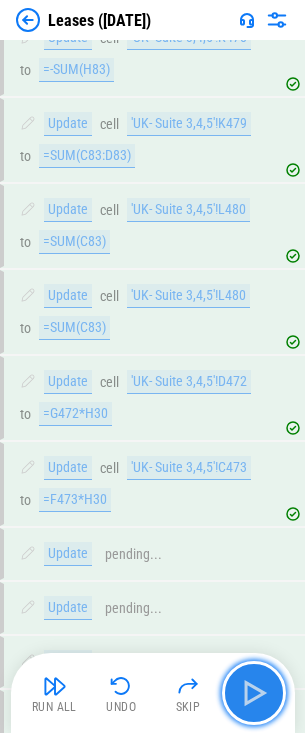 scroll, scrollTop: 16953, scrollLeft: 0, axis: vertical 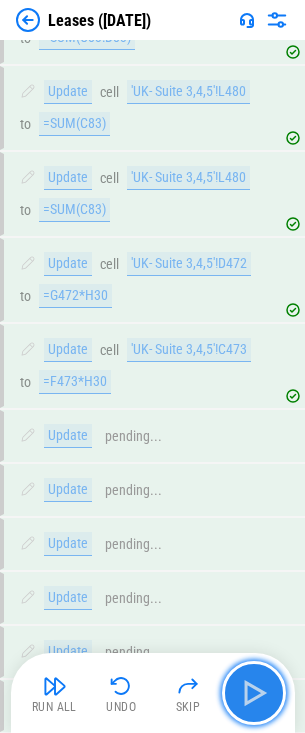 click at bounding box center (254, 693) 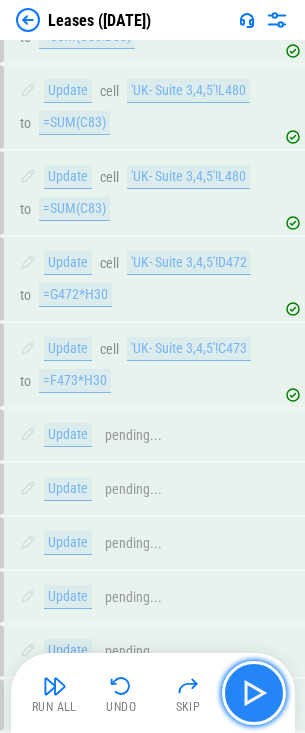 click at bounding box center (254, 693) 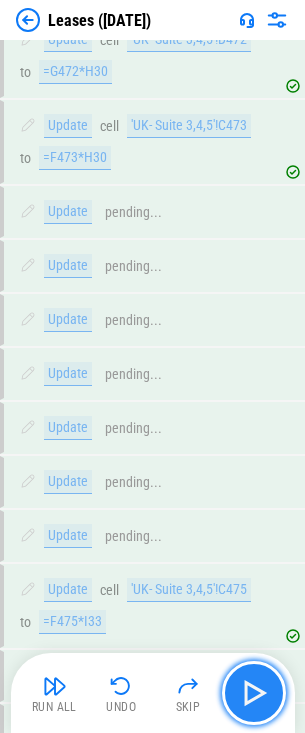 scroll, scrollTop: 17179, scrollLeft: 0, axis: vertical 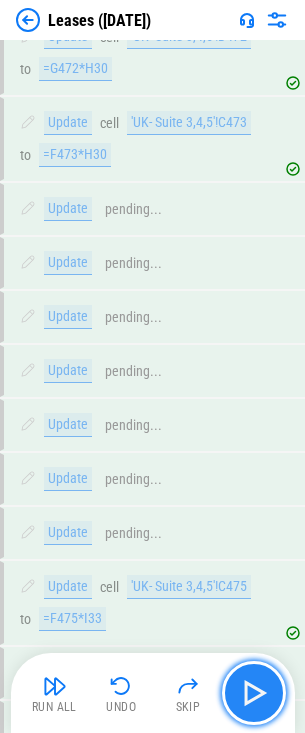 click at bounding box center (254, 693) 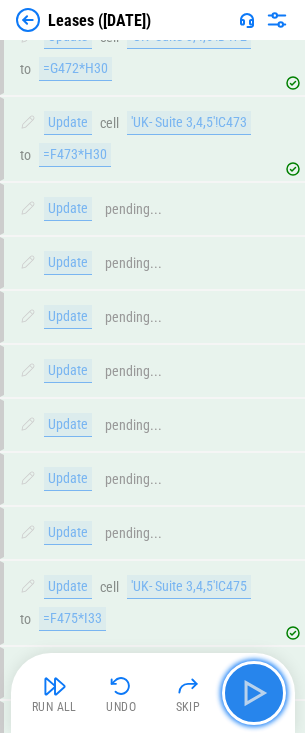 click at bounding box center (254, 693) 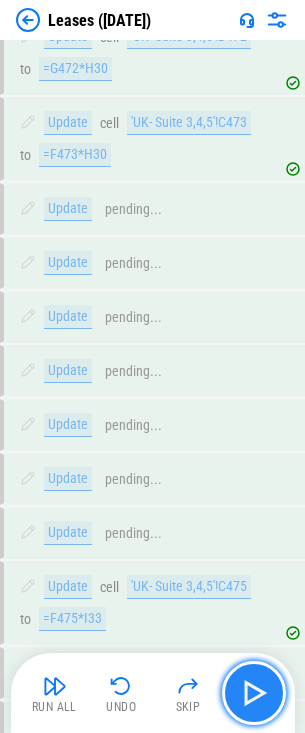 click at bounding box center (254, 693) 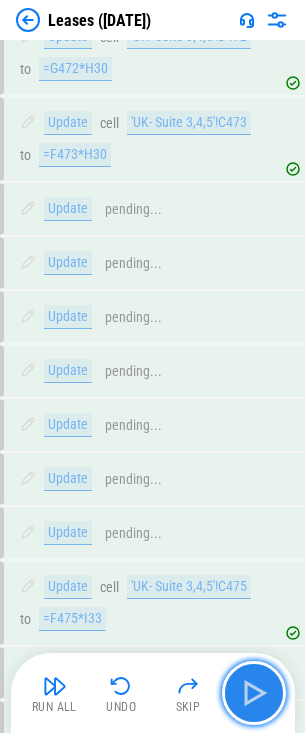 click at bounding box center [254, 693] 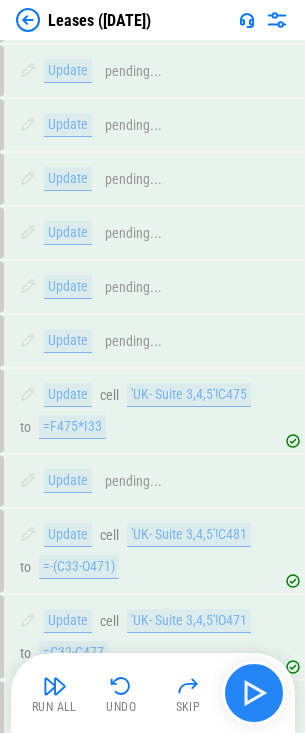 scroll, scrollTop: 17405, scrollLeft: 0, axis: vertical 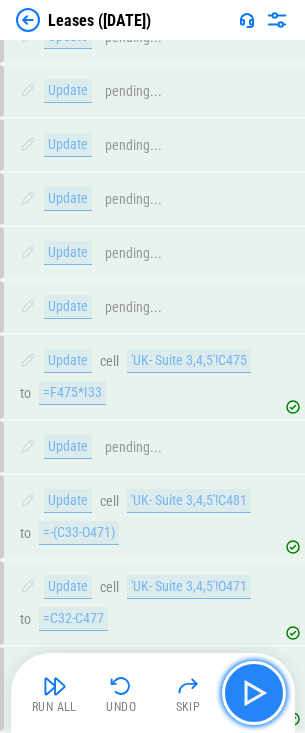 click at bounding box center [254, 693] 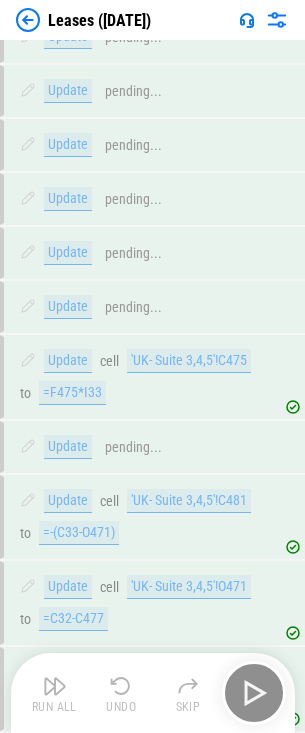 click on "Run All Undo Skip" at bounding box center [155, 693] 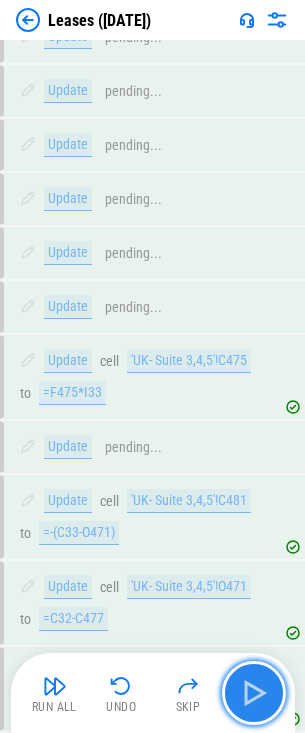 click at bounding box center (254, 693) 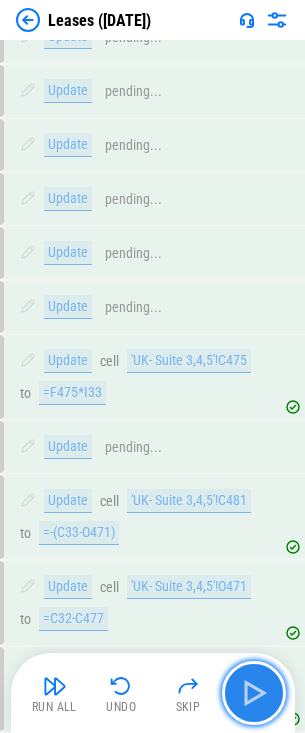 click at bounding box center (254, 693) 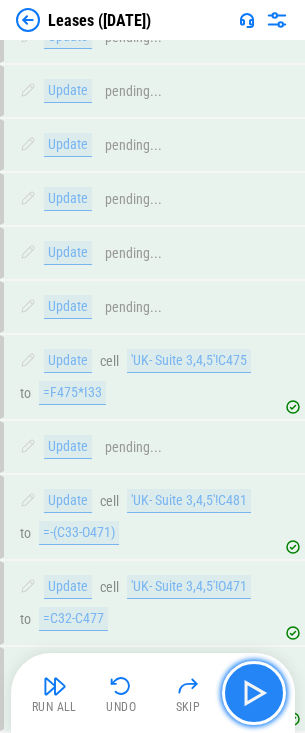 click at bounding box center [254, 693] 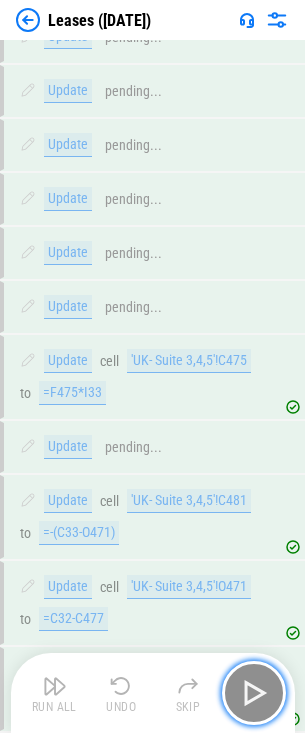 click at bounding box center [254, 693] 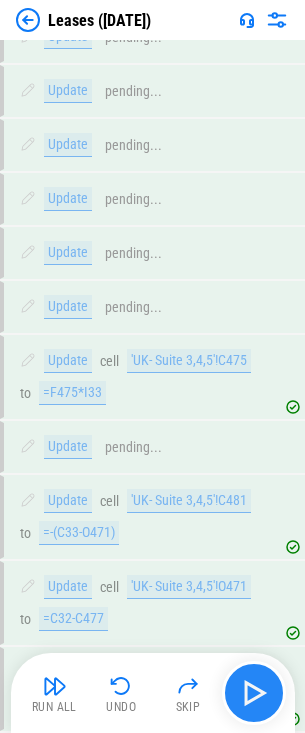 click on "Run All Undo Skip" at bounding box center [155, 693] 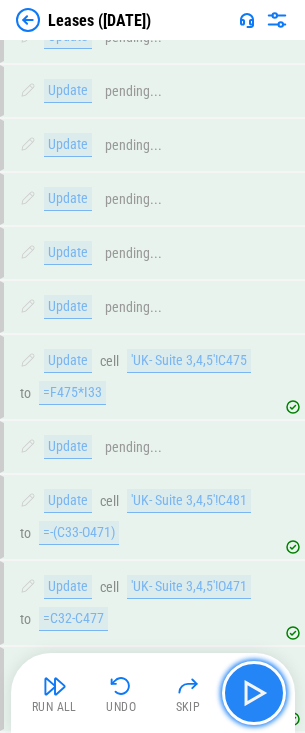click at bounding box center (254, 693) 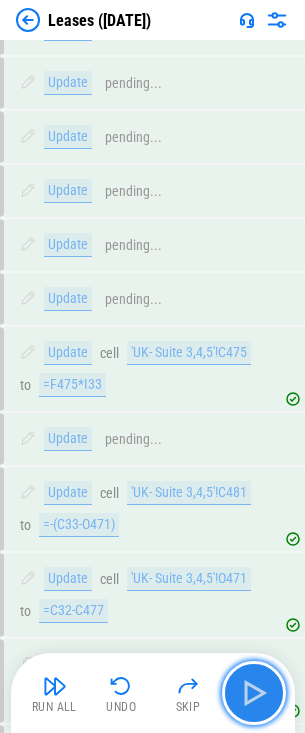 click at bounding box center (254, 693) 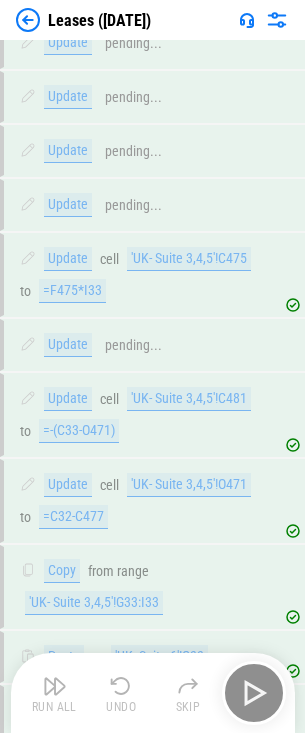 click on "Run All Undo Skip" at bounding box center [155, 693] 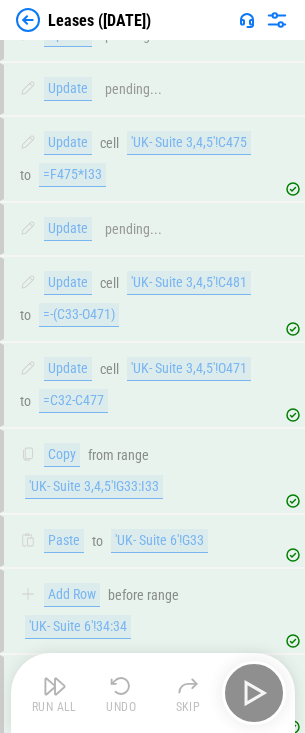 click on "Run All Undo Skip" at bounding box center (155, 693) 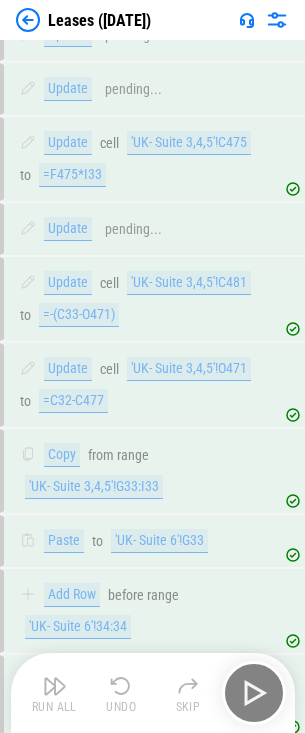click on "Run All Undo Skip" at bounding box center [155, 693] 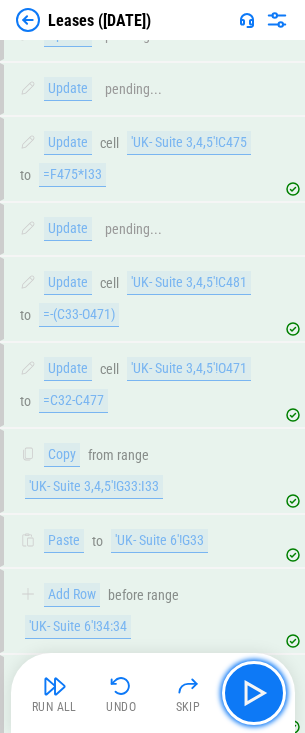 click at bounding box center (254, 693) 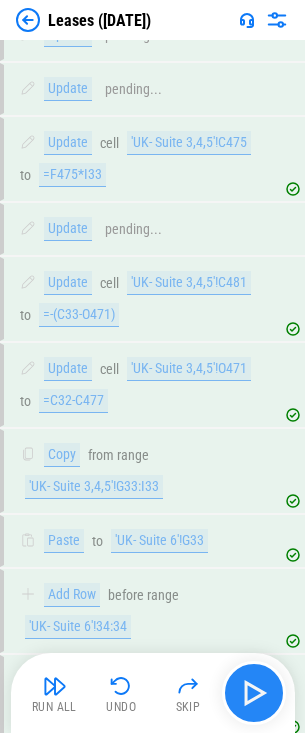 click on "Run All Undo Skip" at bounding box center (155, 693) 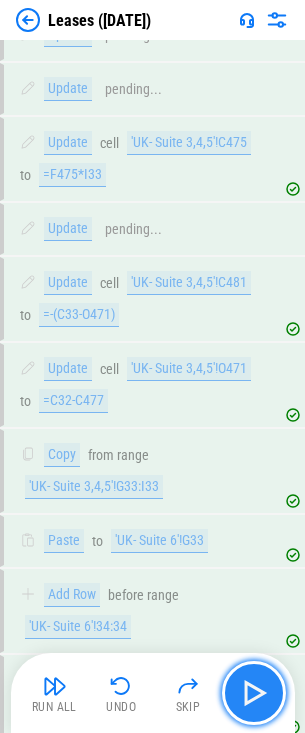 click at bounding box center [254, 693] 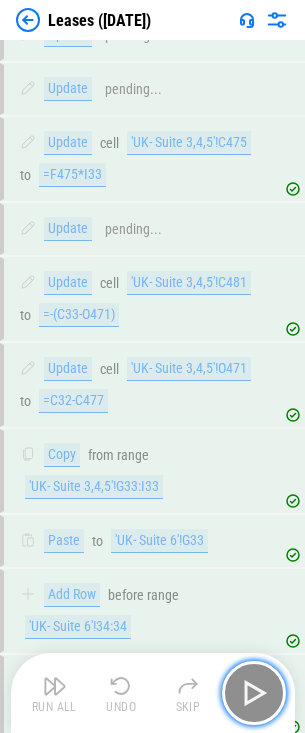 click at bounding box center (254, 693) 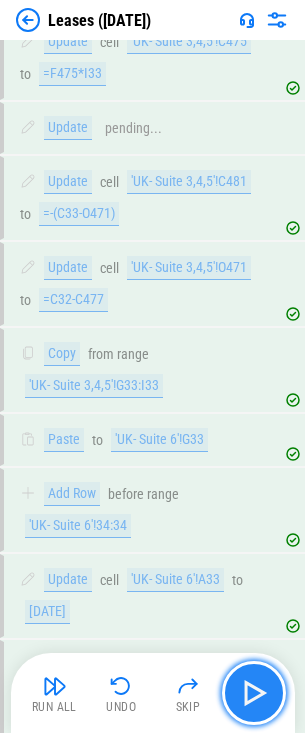 click at bounding box center [254, 693] 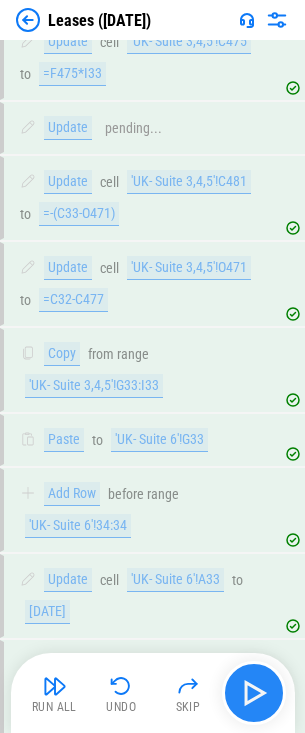 scroll, scrollTop: 17872, scrollLeft: 0, axis: vertical 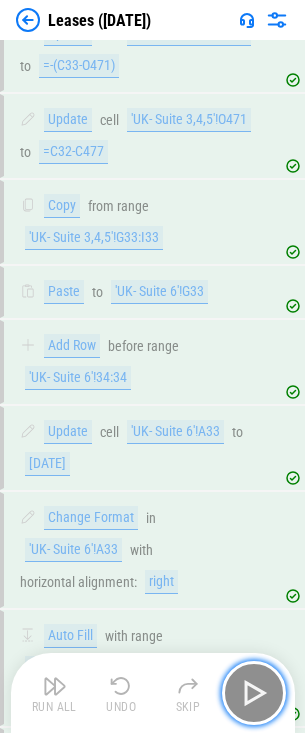 click at bounding box center (254, 693) 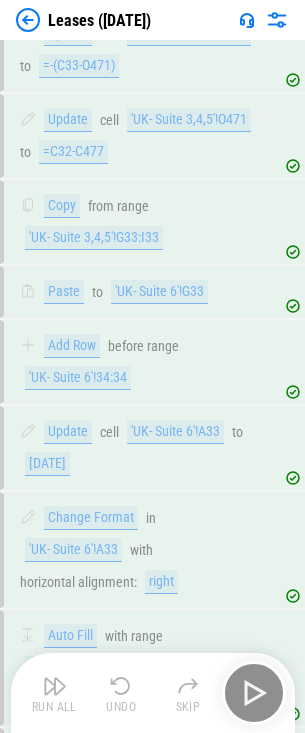 click on "Run All Undo Skip" at bounding box center (155, 693) 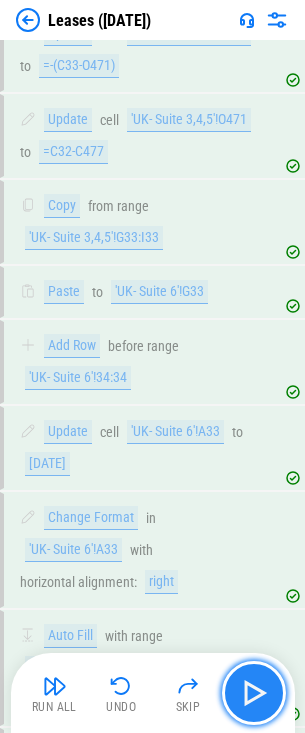 click at bounding box center (254, 693) 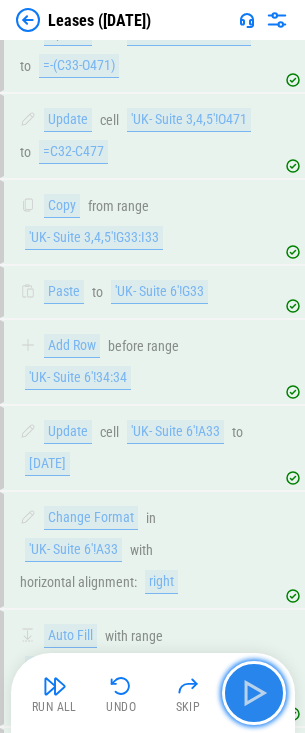 click at bounding box center (254, 693) 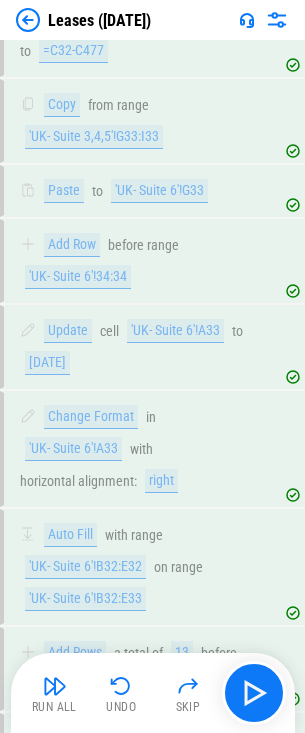 scroll, scrollTop: 18179, scrollLeft: 0, axis: vertical 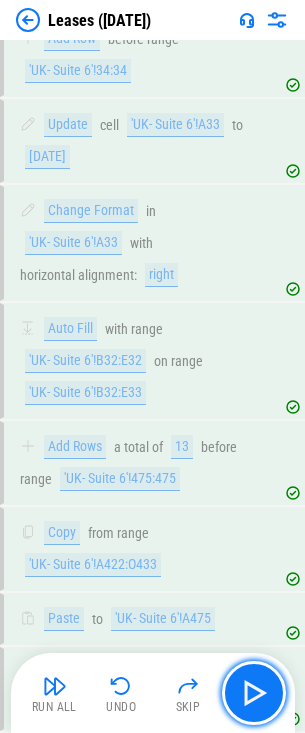 click at bounding box center (254, 693) 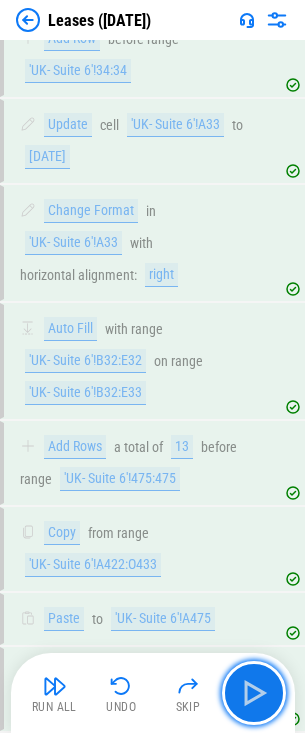 click at bounding box center [254, 693] 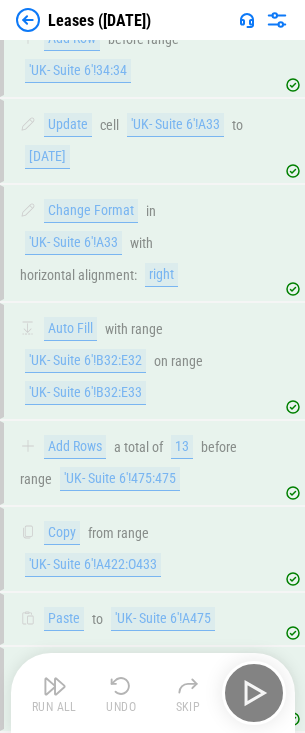 click on "Run All Undo Skip" at bounding box center [155, 693] 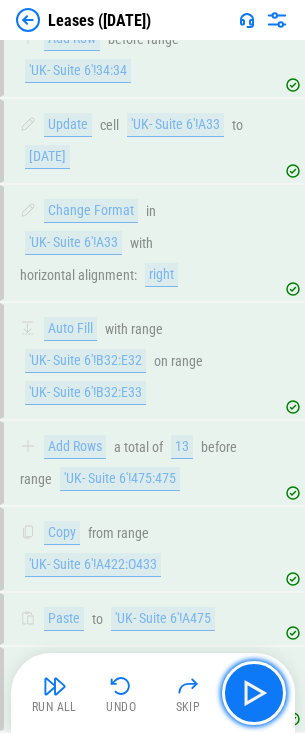 click at bounding box center (254, 693) 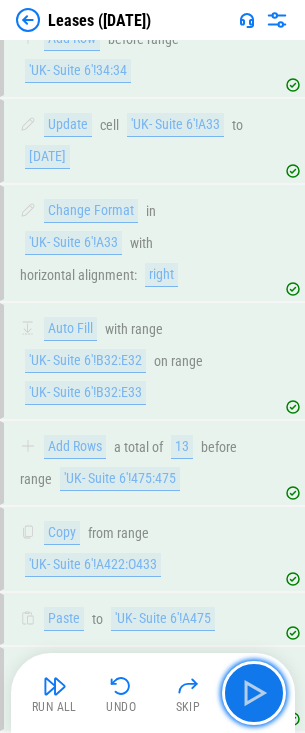 click at bounding box center (254, 693) 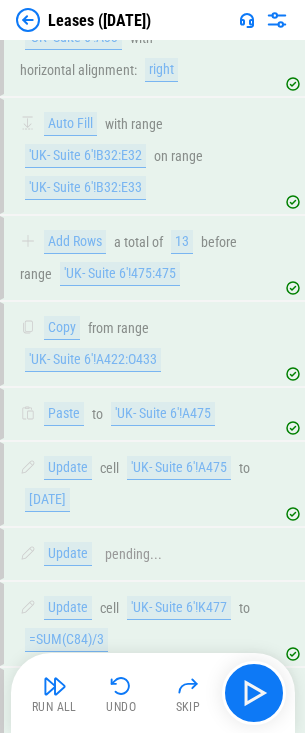 scroll, scrollTop: 18437, scrollLeft: 0, axis: vertical 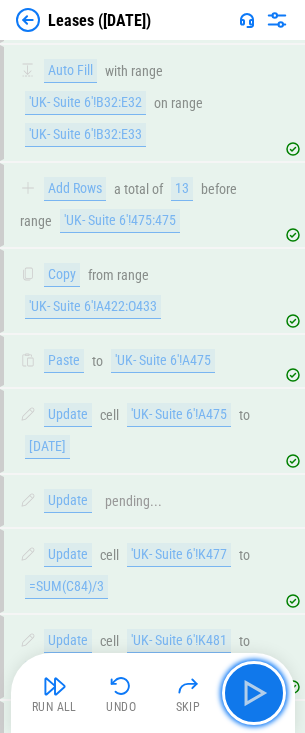 click at bounding box center (254, 693) 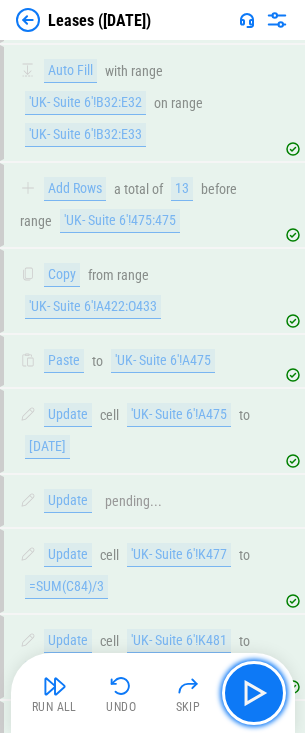 click at bounding box center (254, 693) 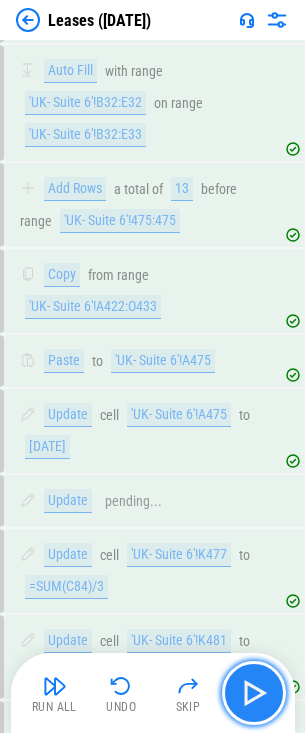 click at bounding box center [254, 693] 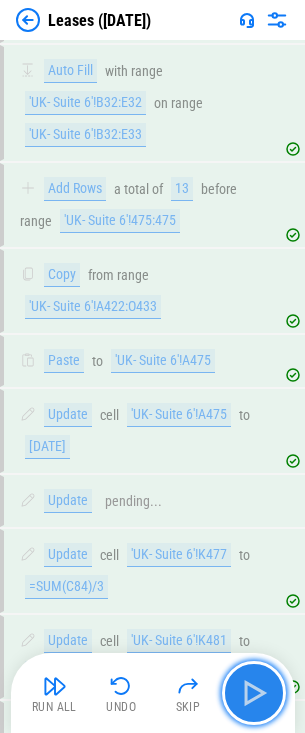 click at bounding box center (254, 693) 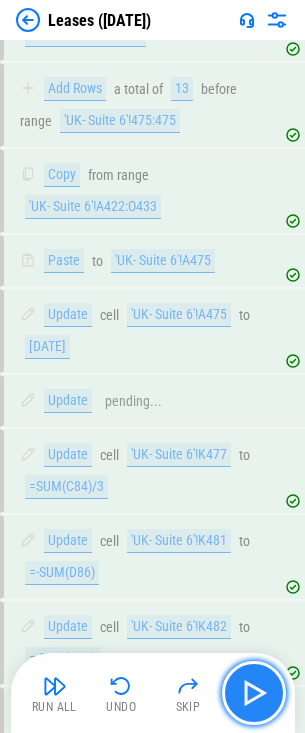 click at bounding box center (254, 693) 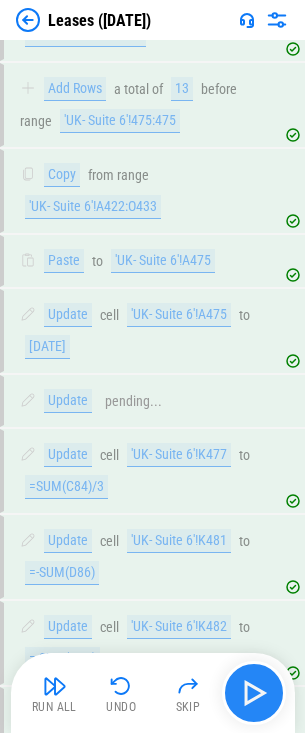 scroll, scrollTop: 18618, scrollLeft: 0, axis: vertical 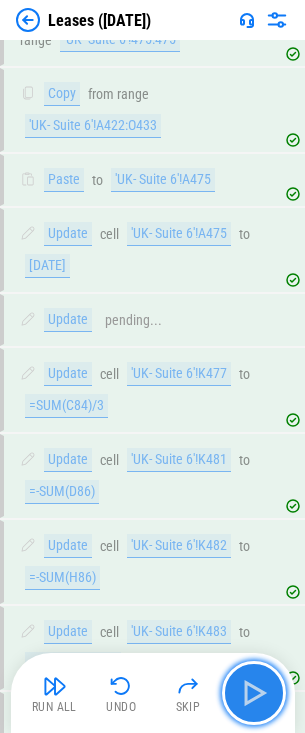 click at bounding box center [254, 693] 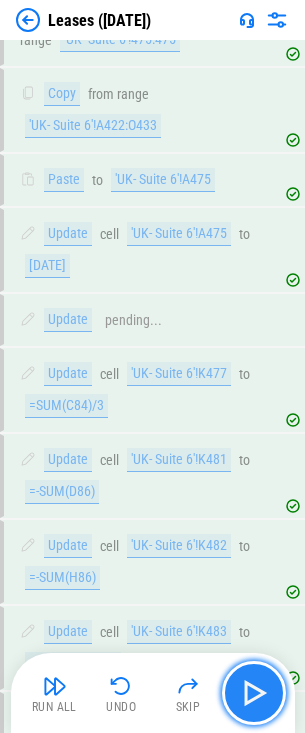 click at bounding box center [254, 693] 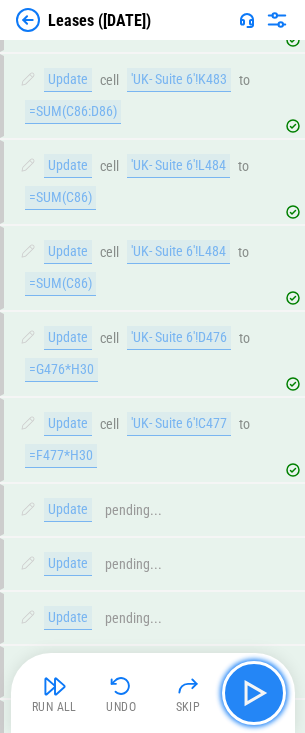 scroll, scrollTop: 19245, scrollLeft: 0, axis: vertical 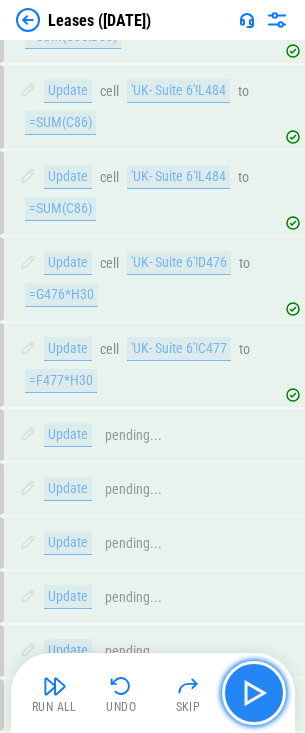click at bounding box center [254, 693] 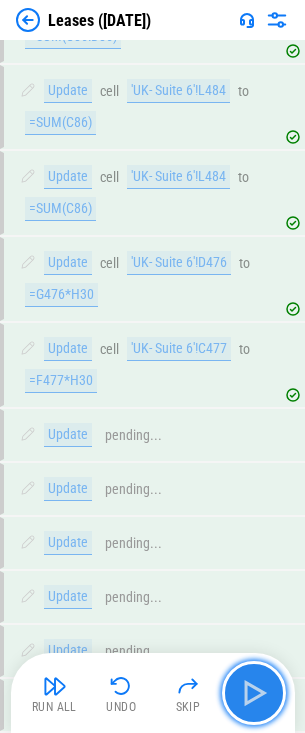 click at bounding box center [254, 693] 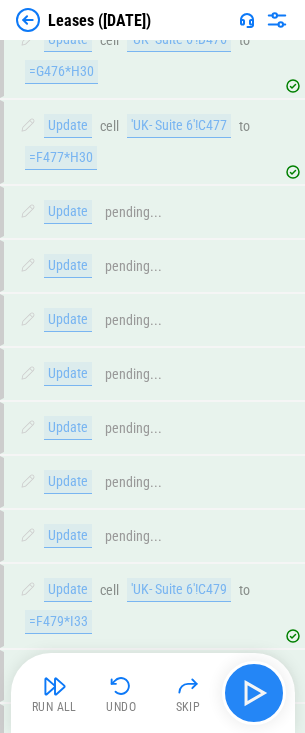 scroll, scrollTop: 19471, scrollLeft: 0, axis: vertical 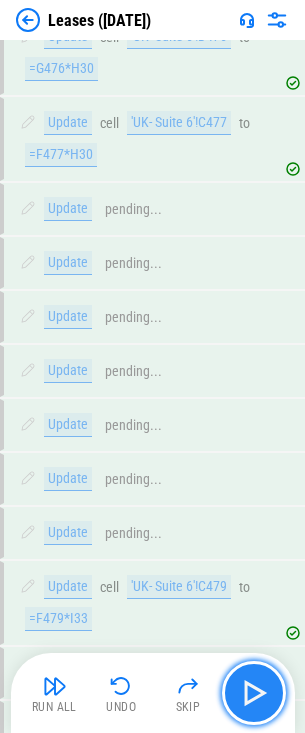 click at bounding box center (254, 693) 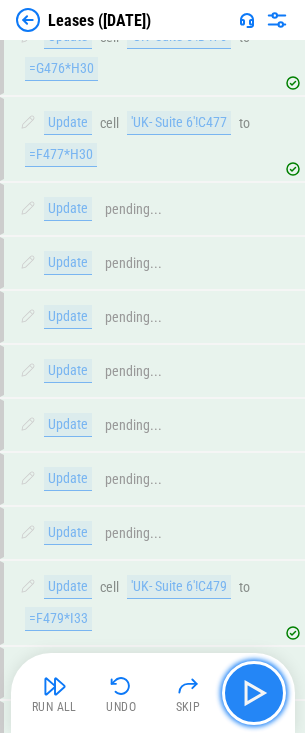 click at bounding box center (254, 693) 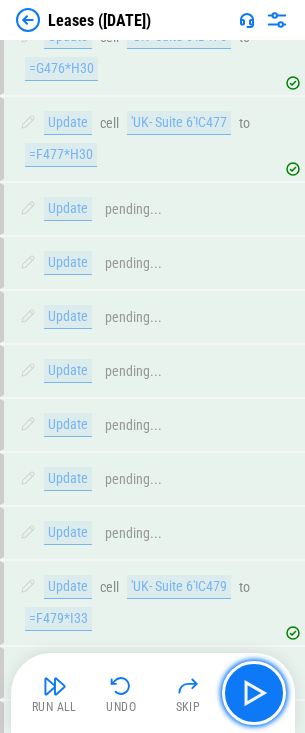 click at bounding box center [254, 693] 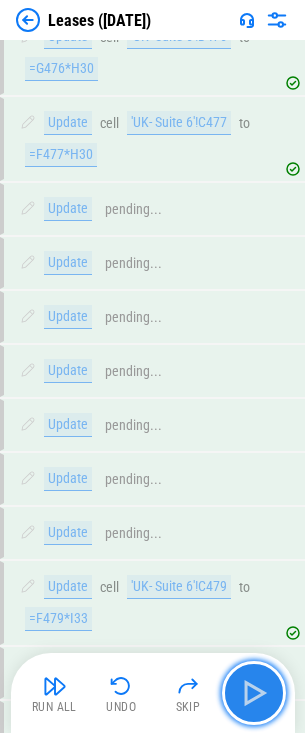 click at bounding box center [254, 693] 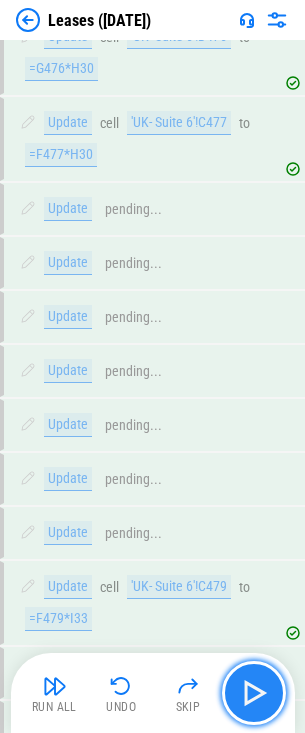 click at bounding box center [254, 693] 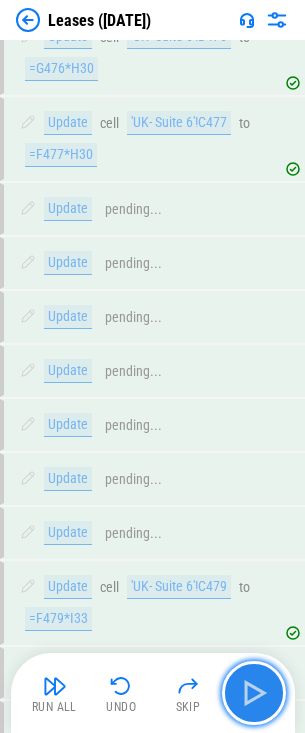 click at bounding box center (254, 693) 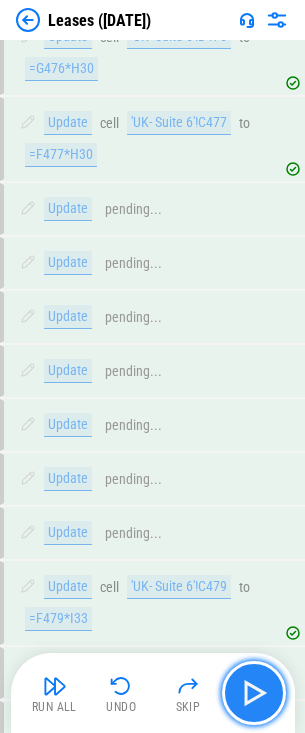 click at bounding box center [254, 693] 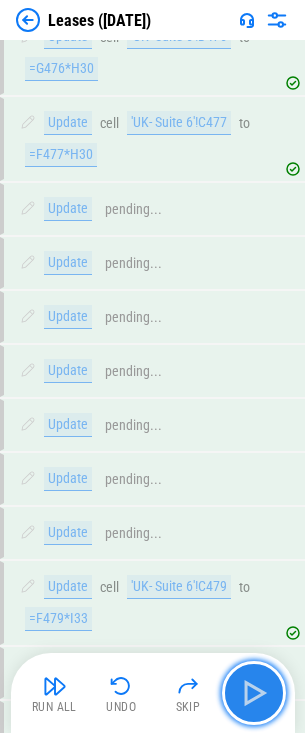 click at bounding box center (254, 693) 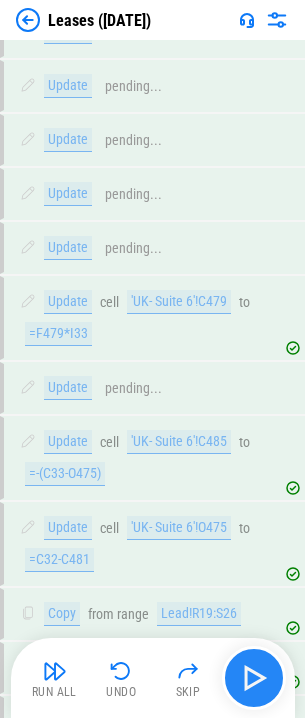 scroll, scrollTop: 19758, scrollLeft: 0, axis: vertical 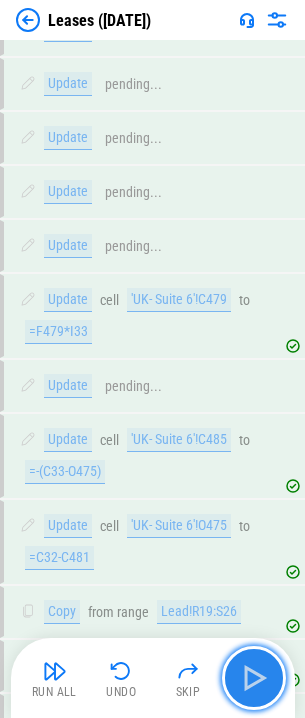 click at bounding box center (254, 678) 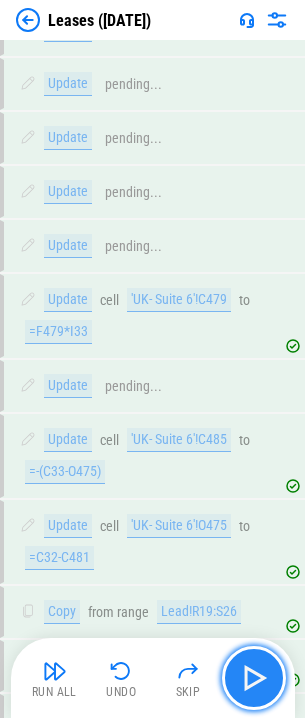 click at bounding box center [254, 678] 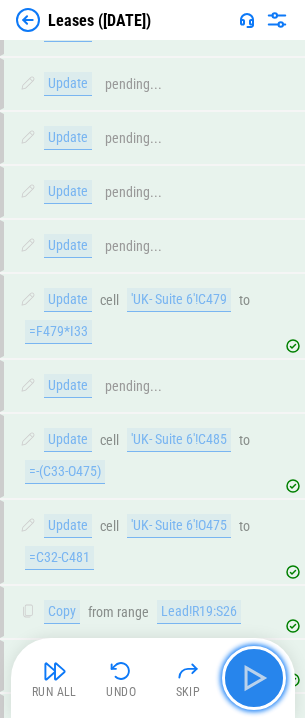 click at bounding box center [254, 678] 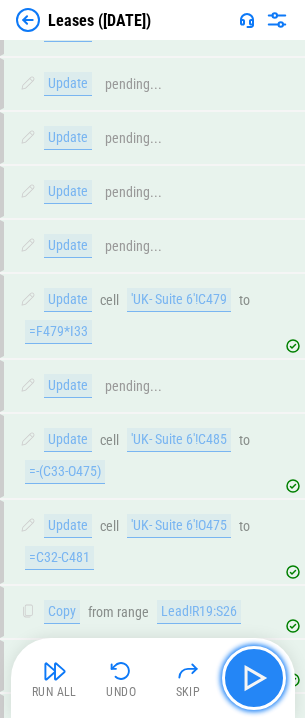 click at bounding box center (254, 678) 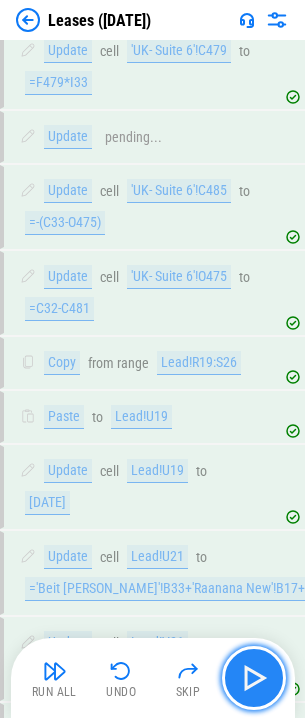 scroll, scrollTop: 20016, scrollLeft: 0, axis: vertical 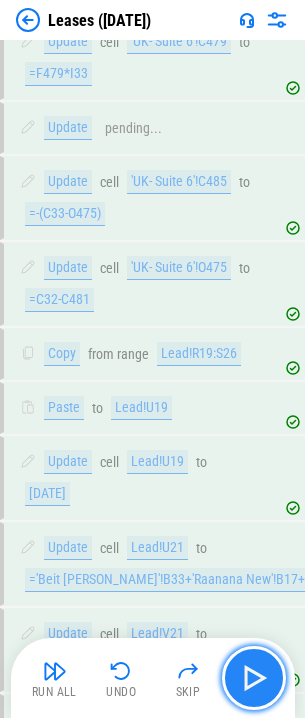 click at bounding box center (254, 678) 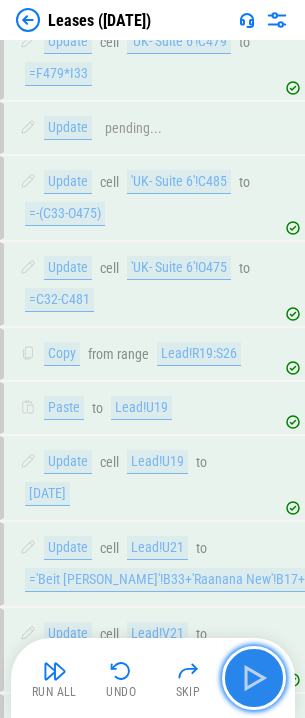 click at bounding box center (254, 678) 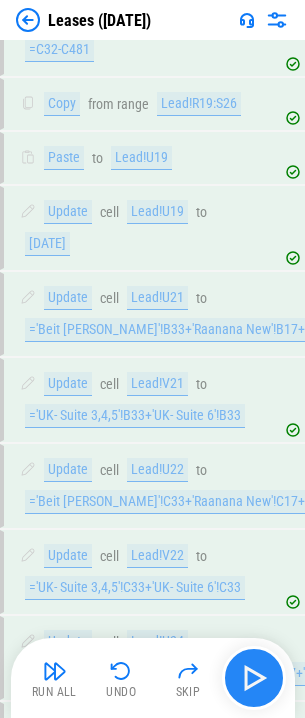 scroll, scrollTop: 20274, scrollLeft: 0, axis: vertical 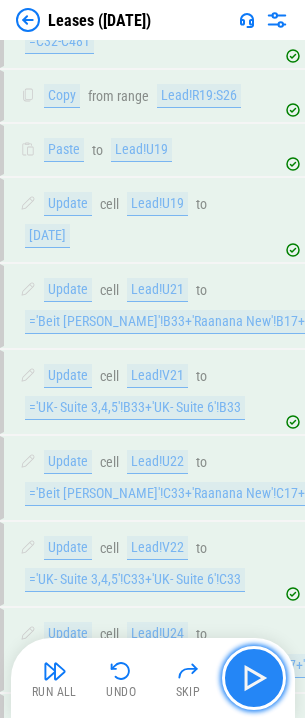 click at bounding box center [254, 678] 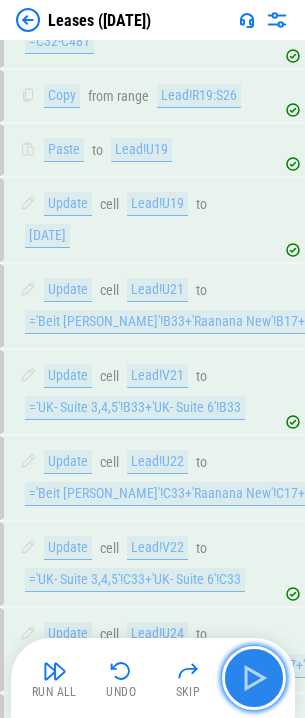 click at bounding box center (254, 678) 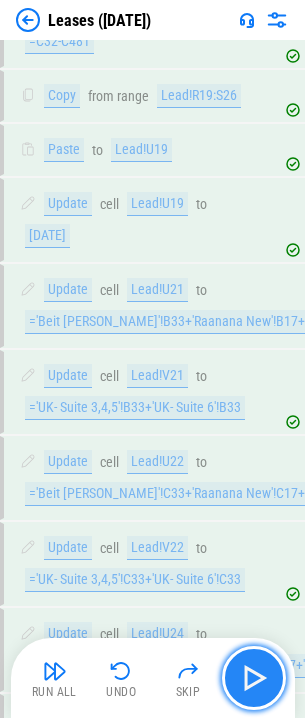 click at bounding box center (254, 678) 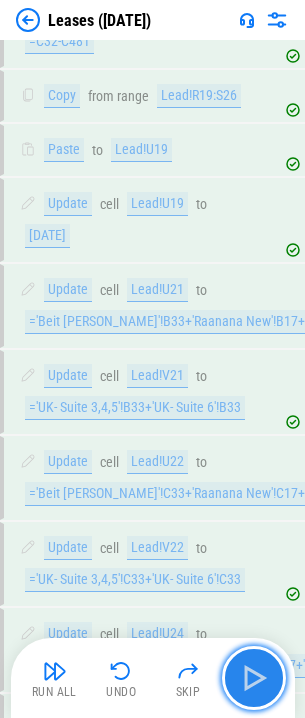 click at bounding box center (254, 678) 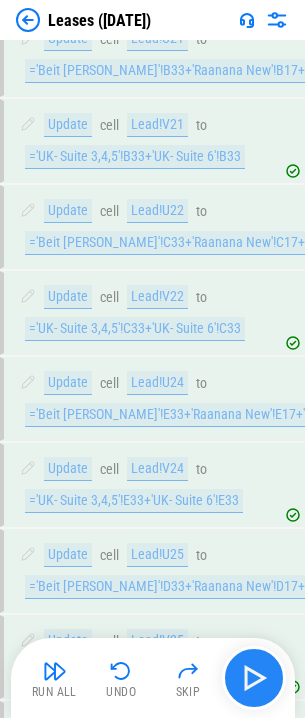 scroll, scrollTop: 20554, scrollLeft: 0, axis: vertical 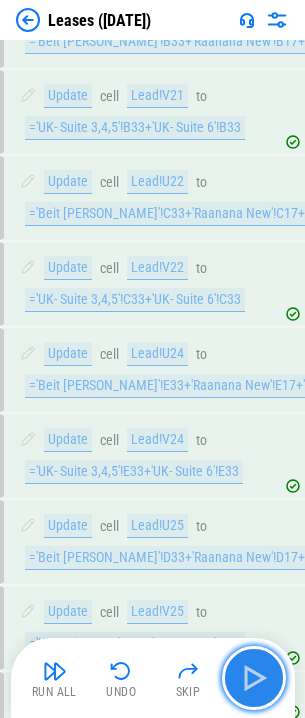 click at bounding box center [254, 678] 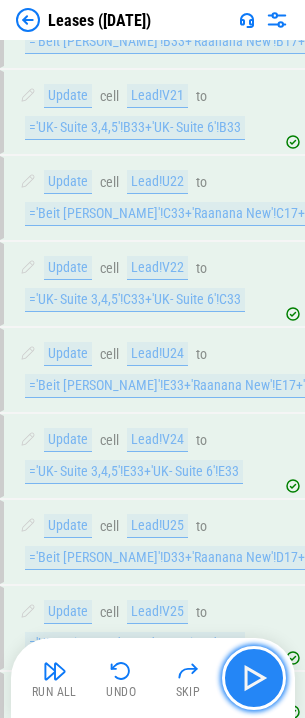 click at bounding box center [254, 678] 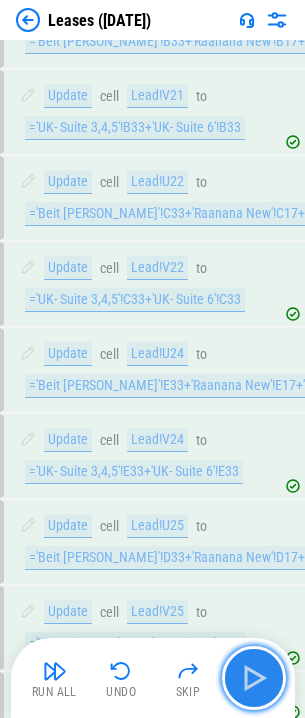 click at bounding box center [254, 678] 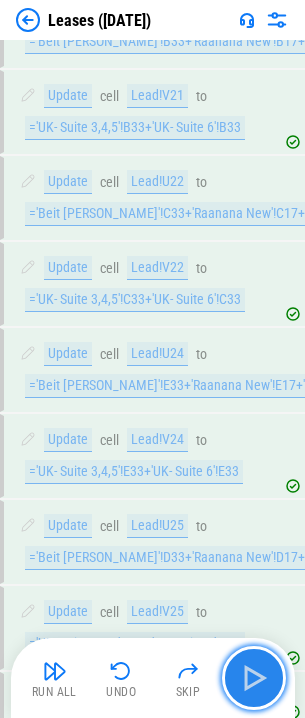 click at bounding box center [254, 678] 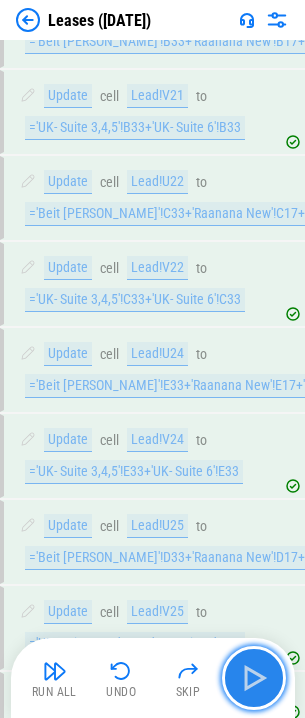 click at bounding box center [254, 678] 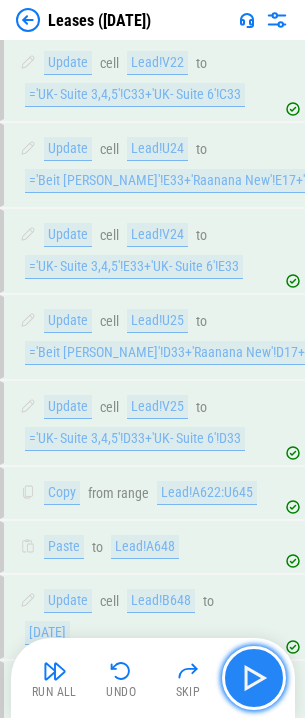scroll, scrollTop: 20812, scrollLeft: 0, axis: vertical 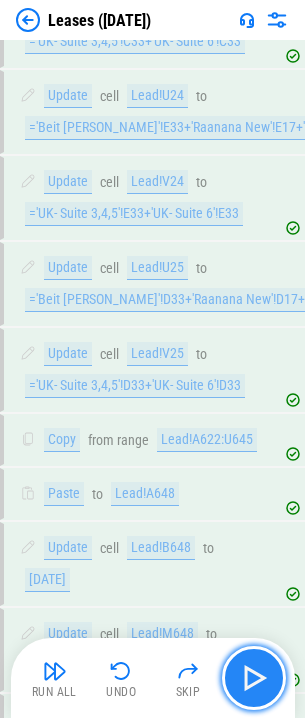 click at bounding box center [254, 678] 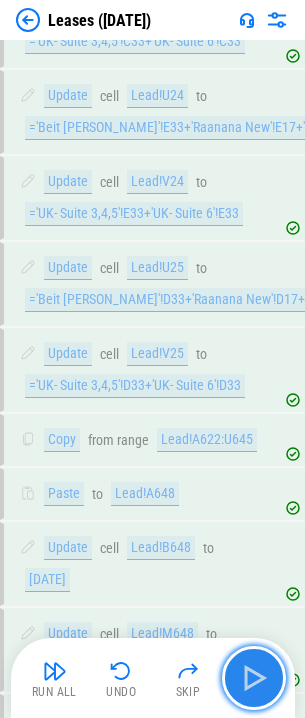 click at bounding box center (254, 678) 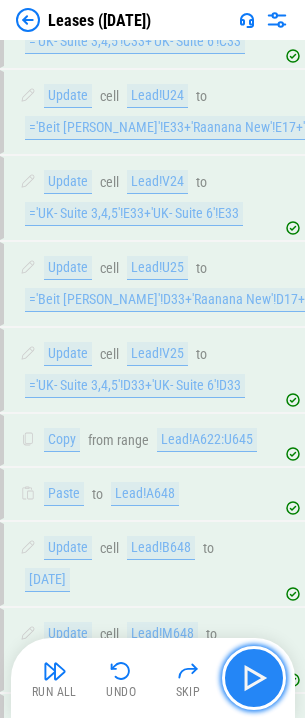 click at bounding box center (254, 678) 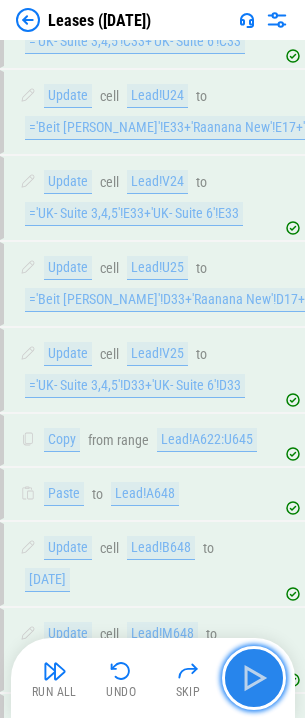 click at bounding box center (254, 678) 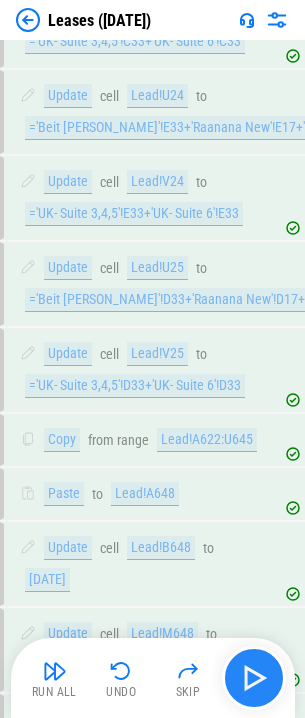 scroll, scrollTop: 21070, scrollLeft: 0, axis: vertical 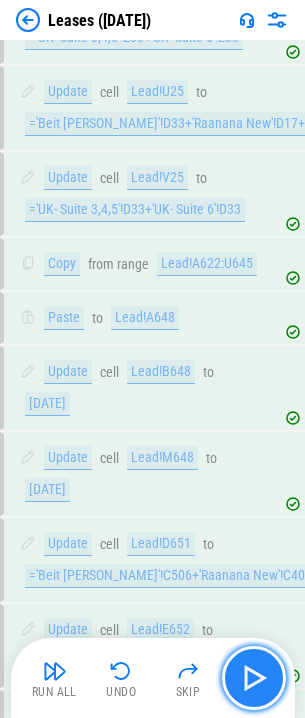 click at bounding box center [254, 678] 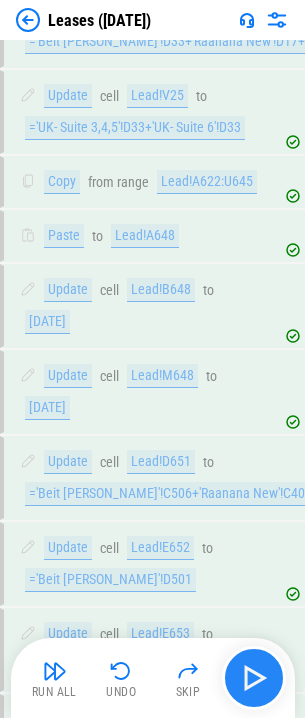click on "Run All Undo Skip" at bounding box center [155, 678] 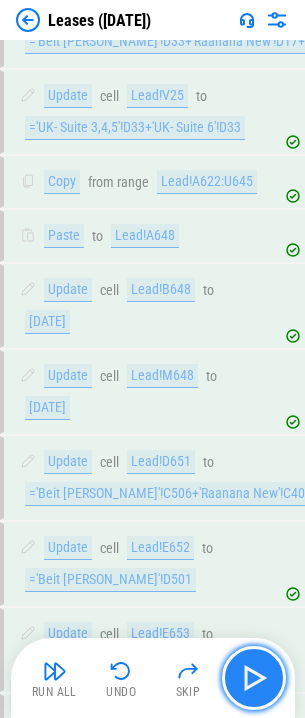 click at bounding box center [254, 678] 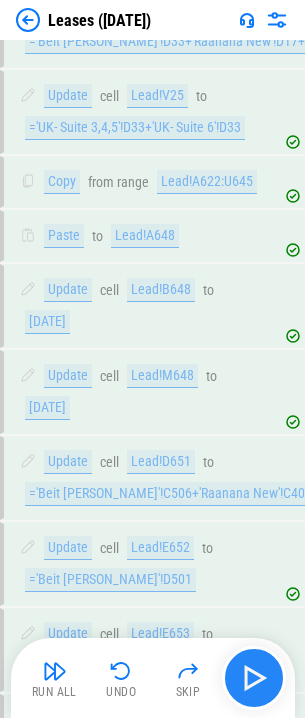click on "Run All Undo Skip" at bounding box center (155, 678) 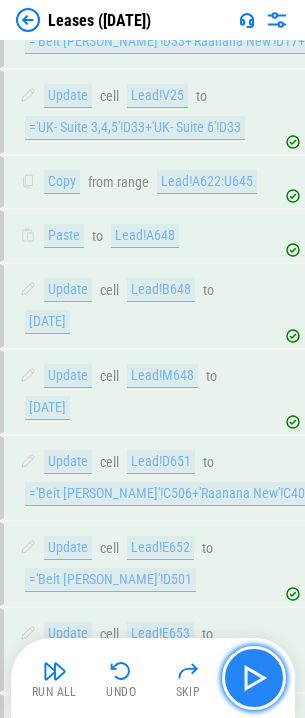 click at bounding box center (254, 678) 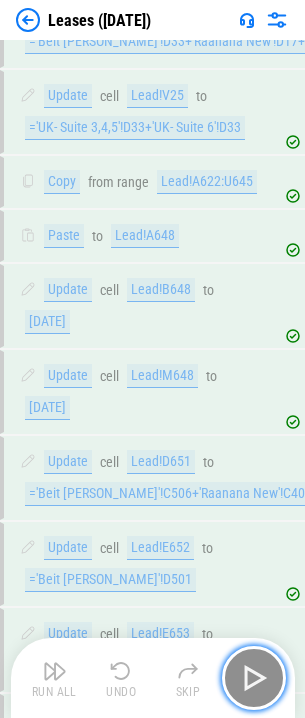 click at bounding box center (254, 678) 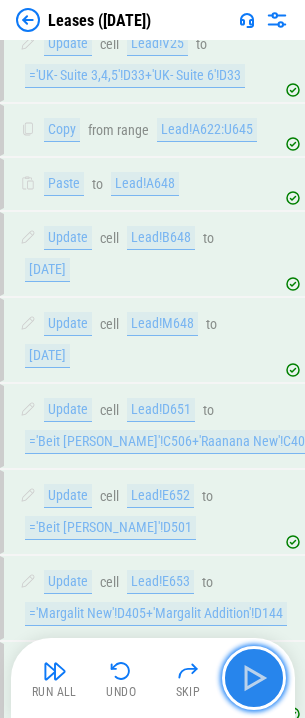 click at bounding box center [254, 678] 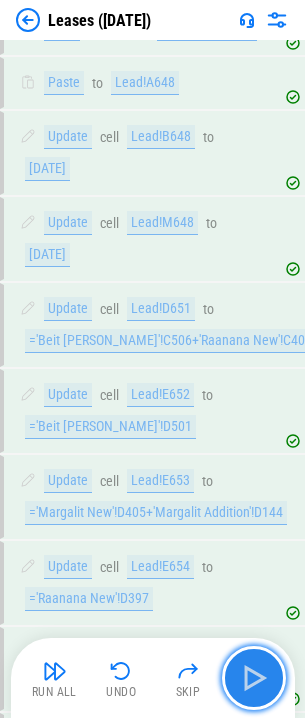 click at bounding box center [254, 678] 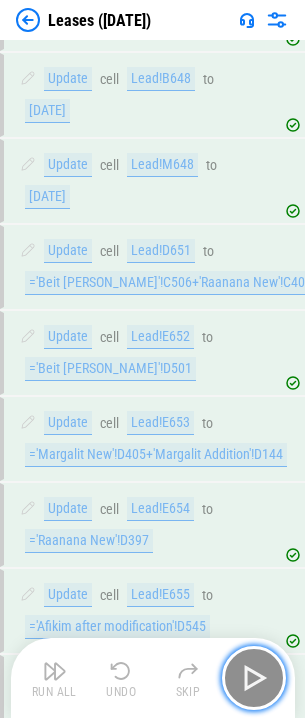 click at bounding box center (254, 678) 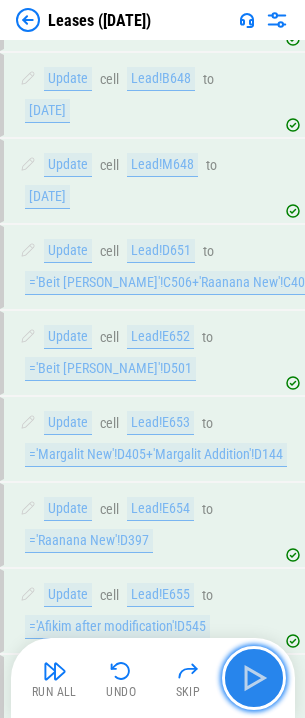 click at bounding box center [254, 678] 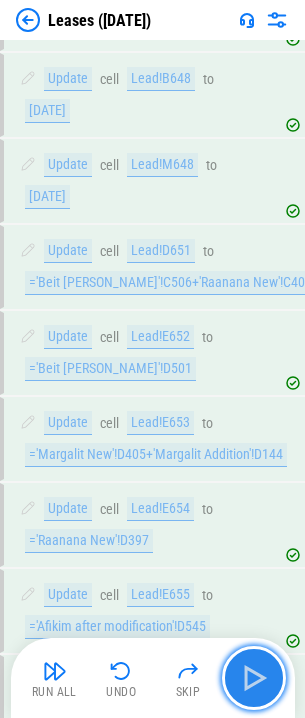 click at bounding box center [254, 678] 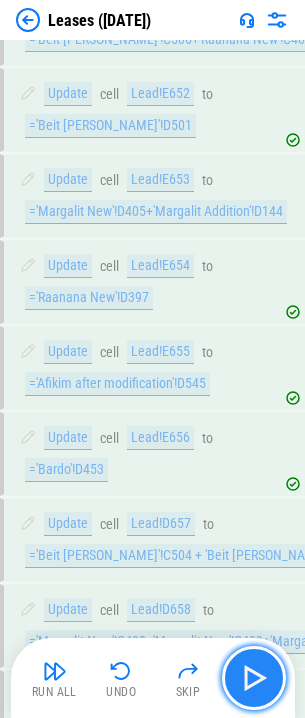 scroll, scrollTop: 21586, scrollLeft: 0, axis: vertical 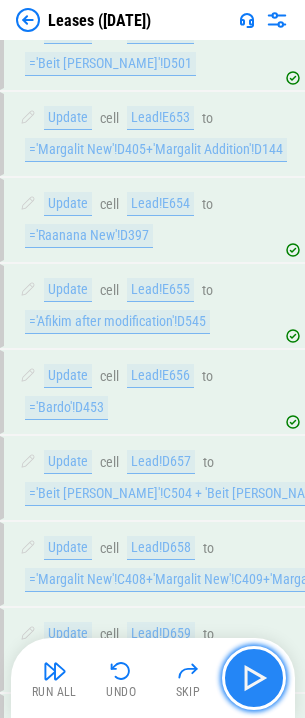 click at bounding box center [254, 678] 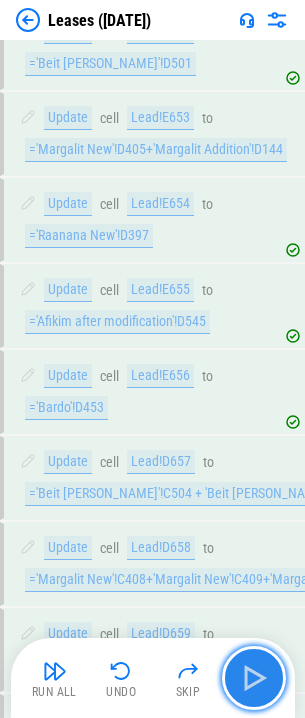 click at bounding box center [254, 678] 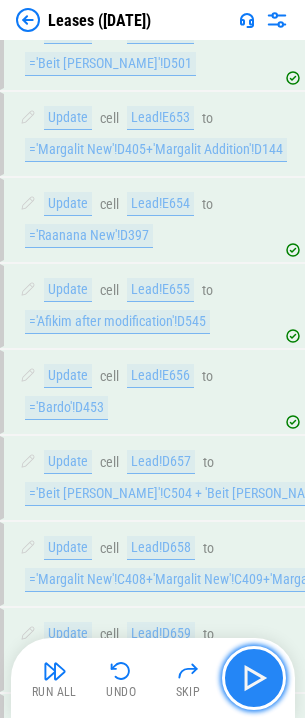 click at bounding box center (254, 678) 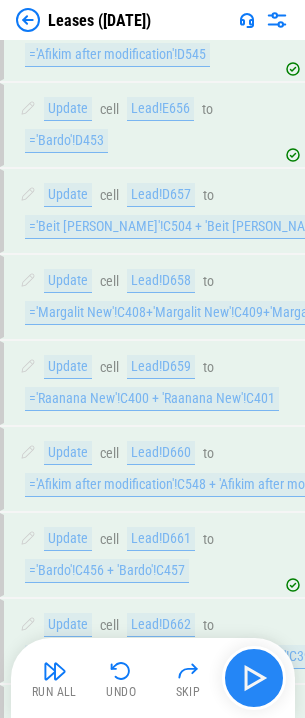 scroll, scrollTop: 21898, scrollLeft: 0, axis: vertical 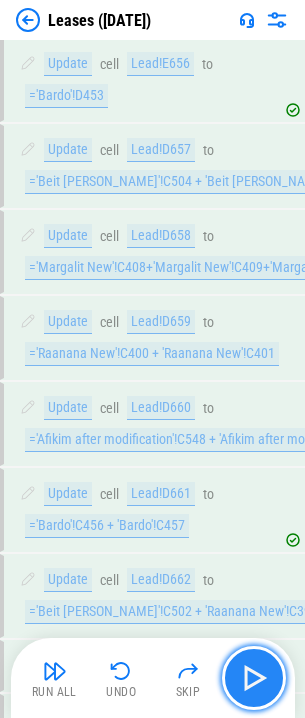 click at bounding box center (254, 678) 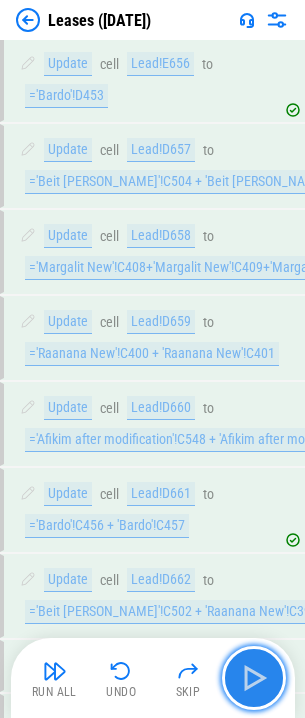 click at bounding box center [254, 678] 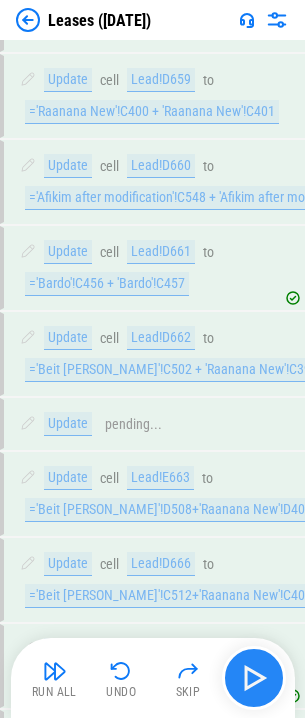 scroll, scrollTop: 22146, scrollLeft: 0, axis: vertical 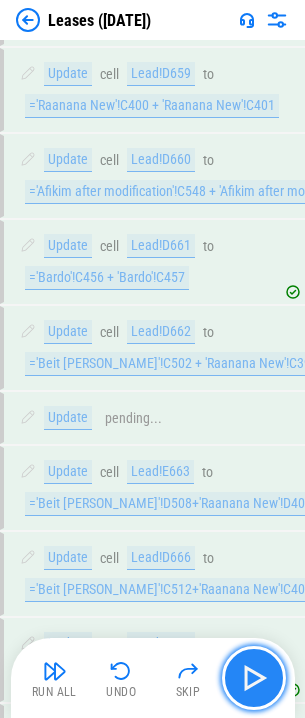 click at bounding box center (254, 678) 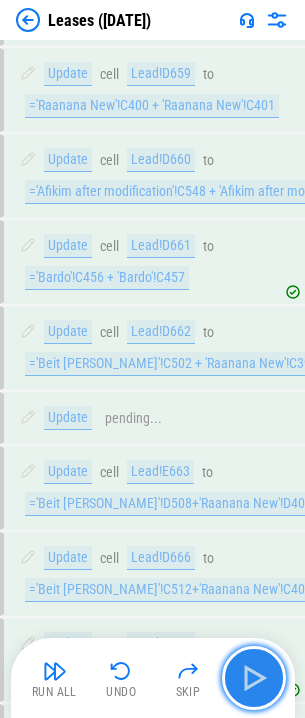 click at bounding box center [254, 678] 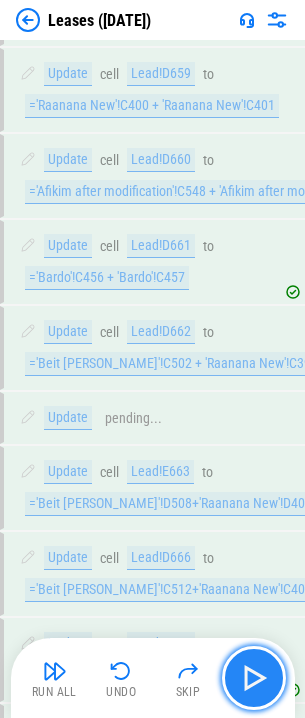 click at bounding box center [254, 678] 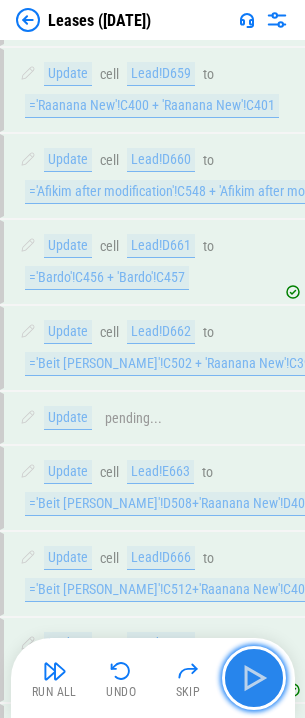 click at bounding box center (254, 678) 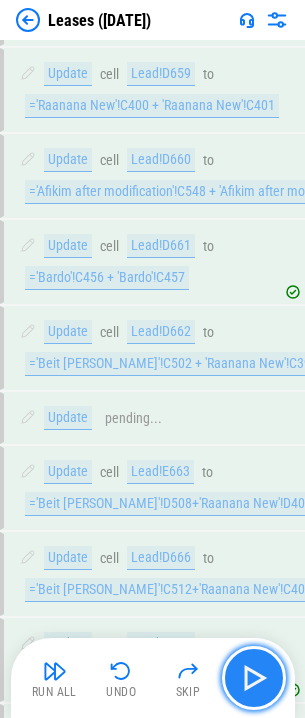 click at bounding box center [254, 678] 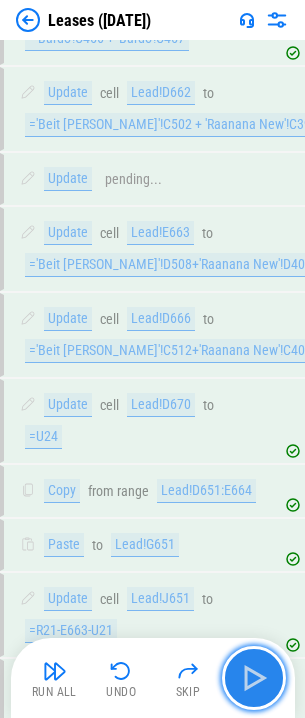 click at bounding box center (254, 678) 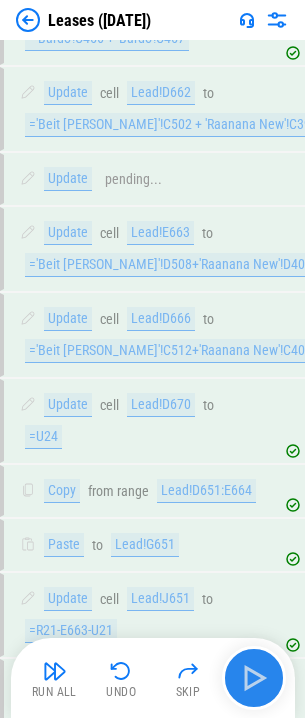 scroll, scrollTop: 22404, scrollLeft: 0, axis: vertical 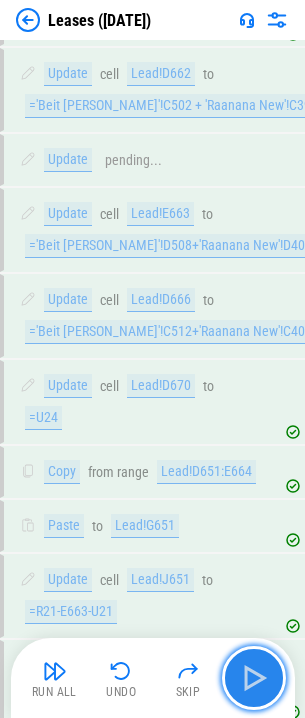 click at bounding box center [254, 678] 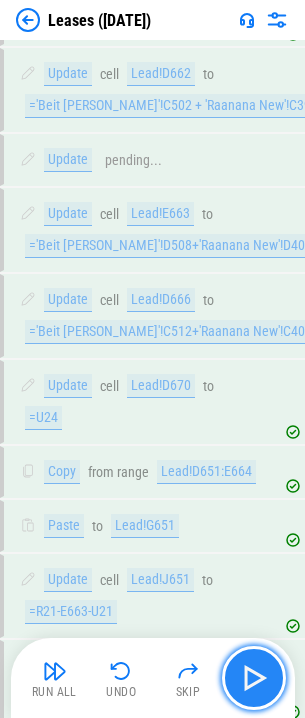 click at bounding box center (254, 678) 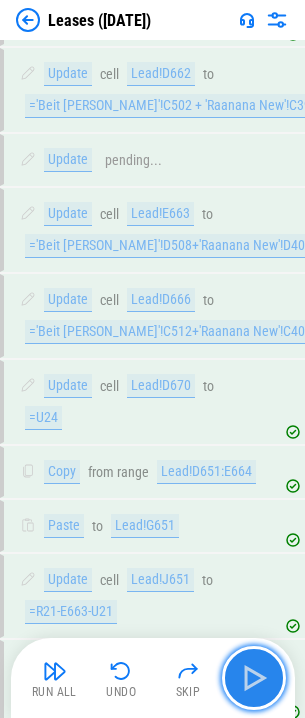click at bounding box center [254, 678] 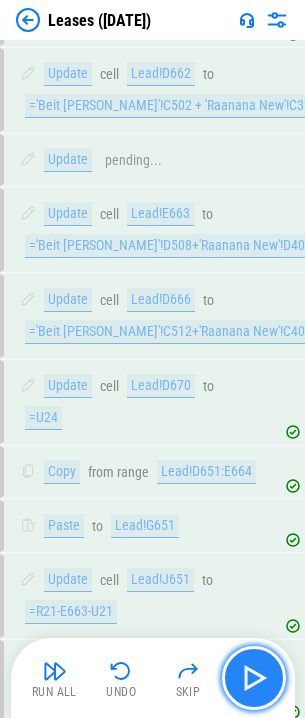 click at bounding box center [254, 678] 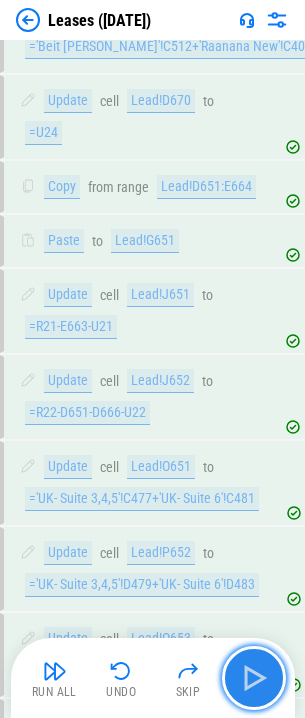scroll, scrollTop: 22716, scrollLeft: 0, axis: vertical 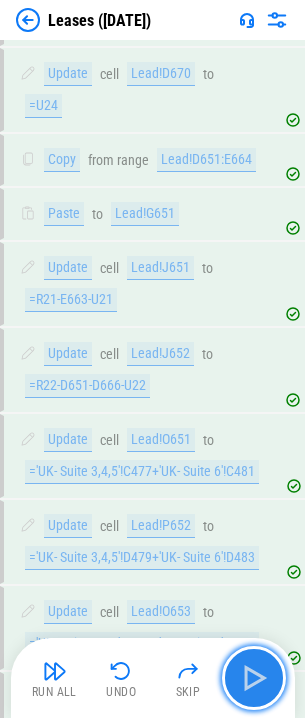 click at bounding box center [254, 678] 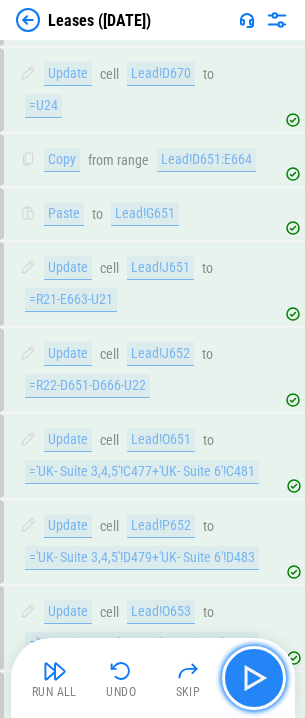click at bounding box center (254, 678) 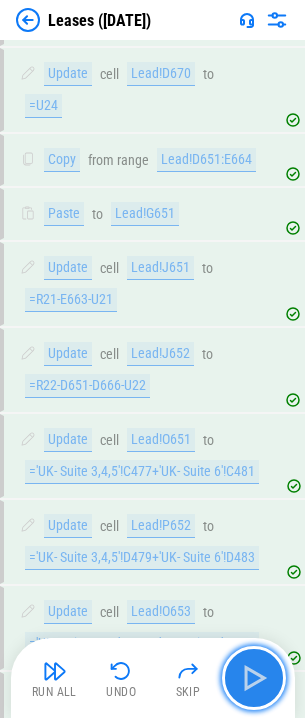 click at bounding box center [254, 678] 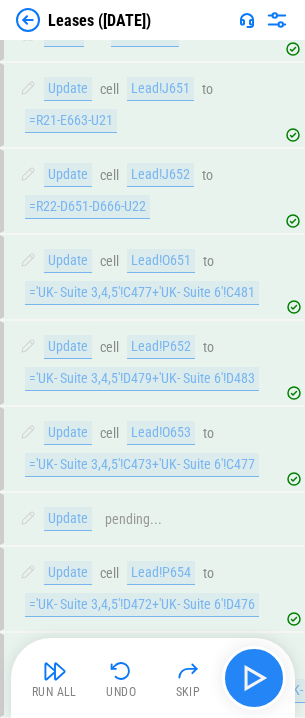 scroll, scrollTop: 22900, scrollLeft: 0, axis: vertical 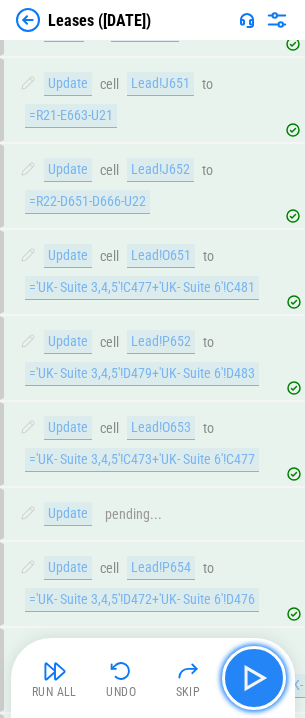 click at bounding box center (254, 678) 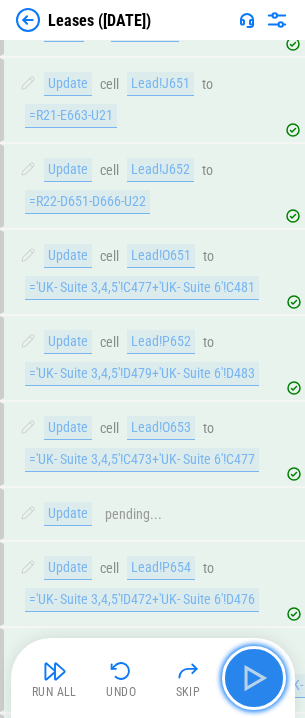 click at bounding box center (254, 678) 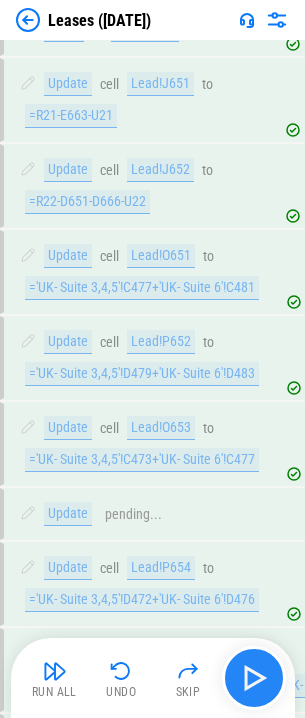 scroll, scrollTop: 22964, scrollLeft: 0, axis: vertical 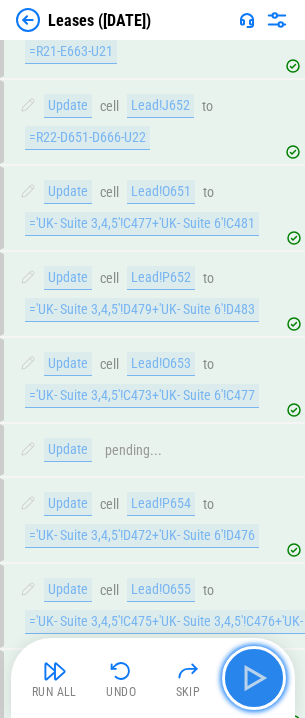 click at bounding box center (254, 678) 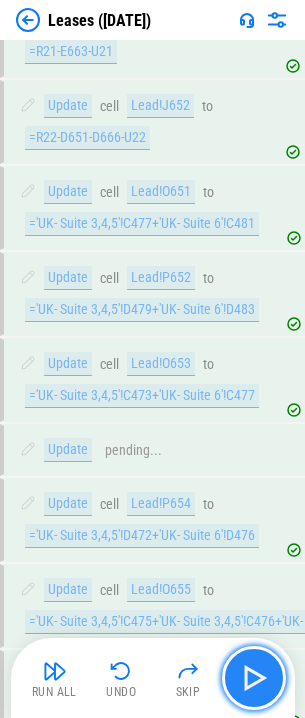 click at bounding box center [254, 678] 